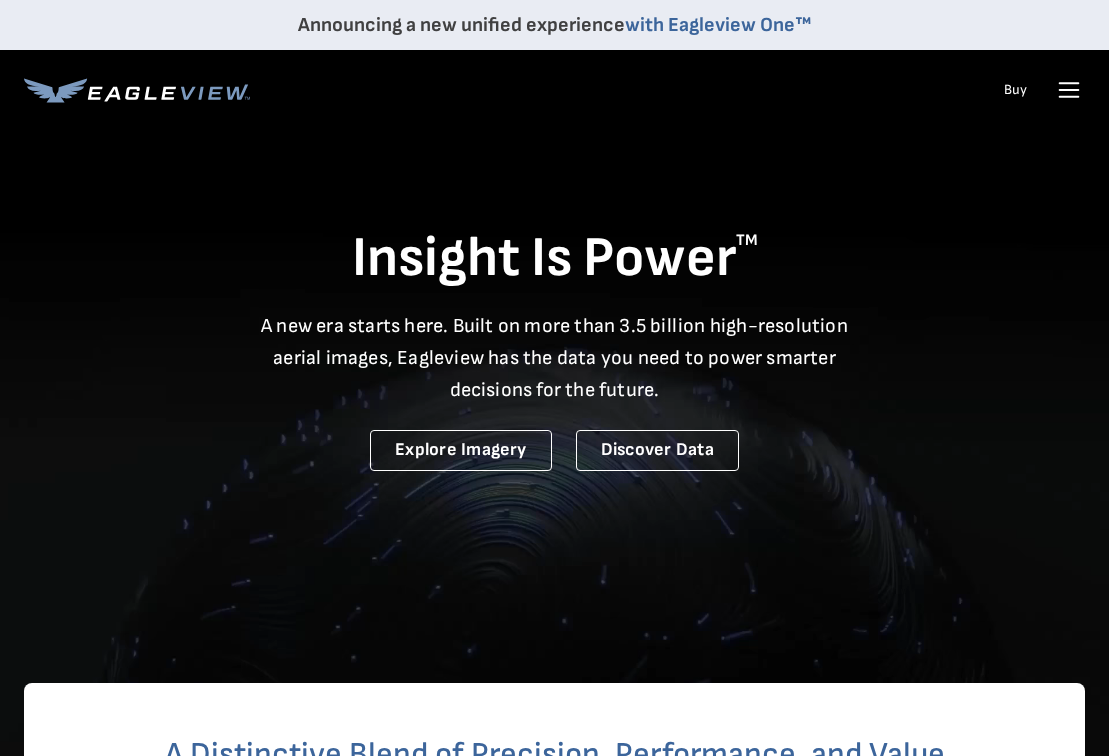 scroll, scrollTop: 0, scrollLeft: 0, axis: both 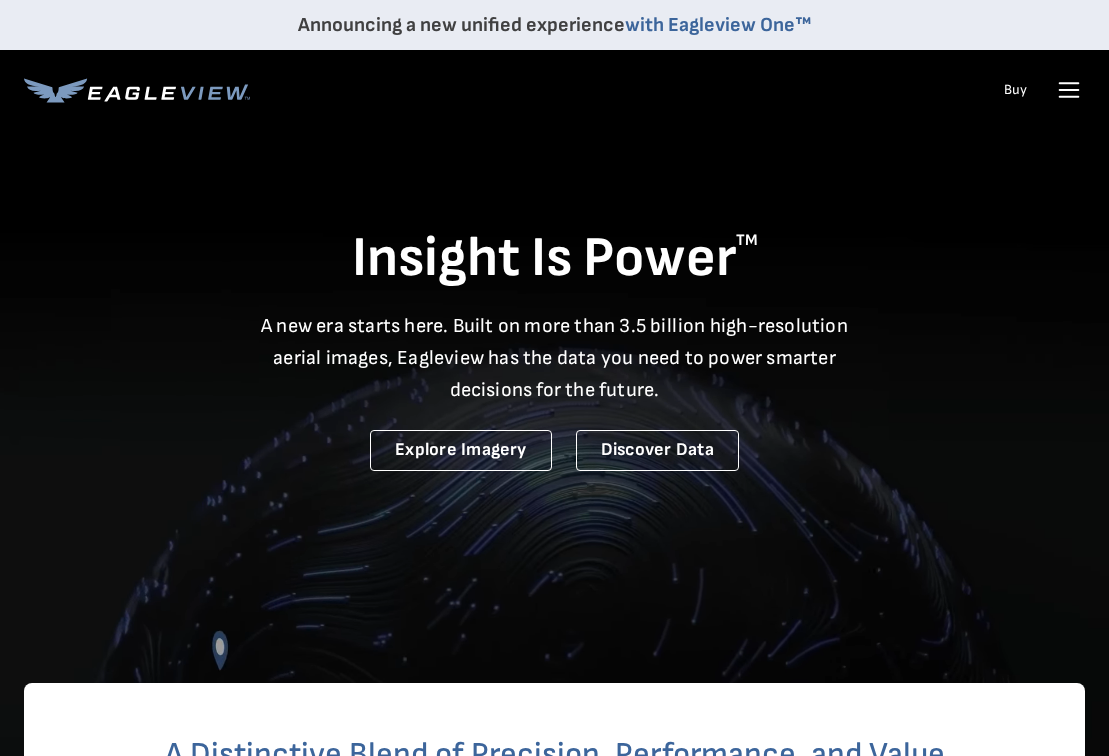 click 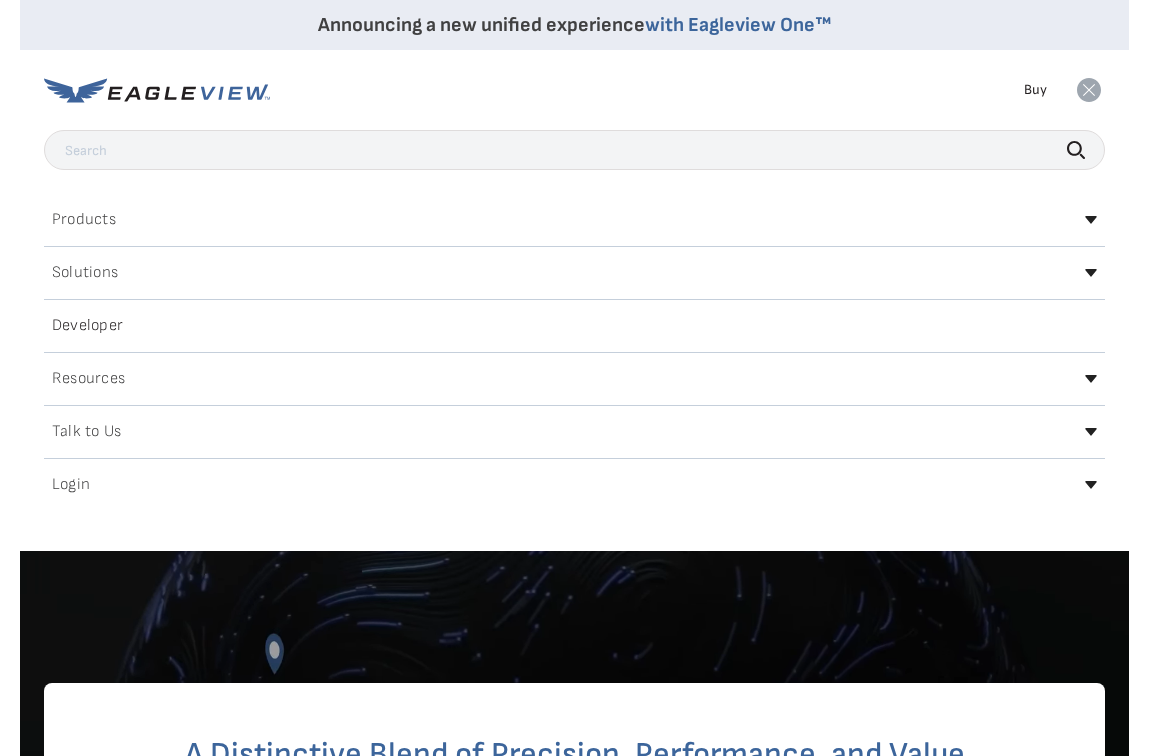 scroll, scrollTop: 0, scrollLeft: 0, axis: both 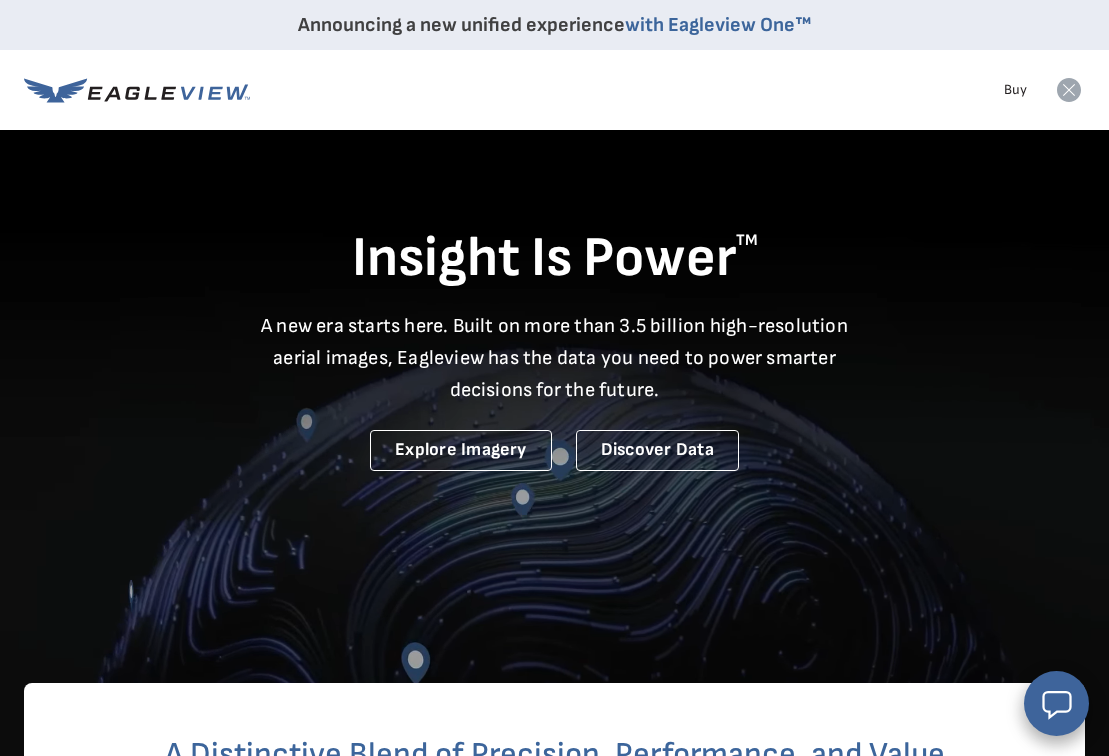 click on "Announcing a new unified experience  with Eagleview One™" at bounding box center (554, 25) 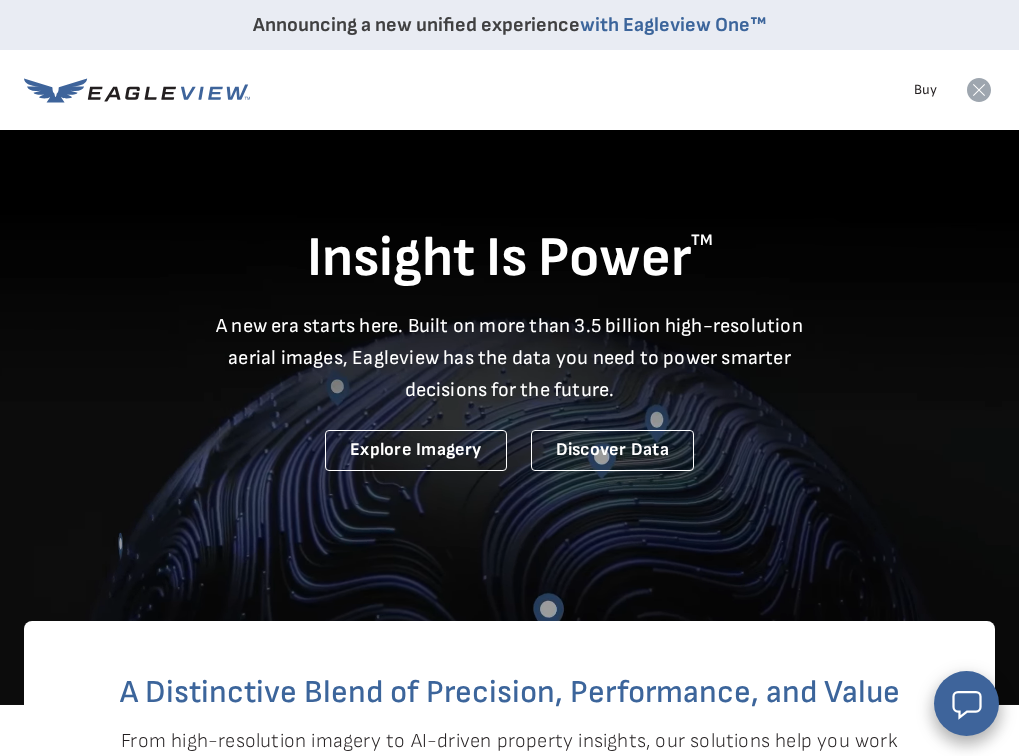 click 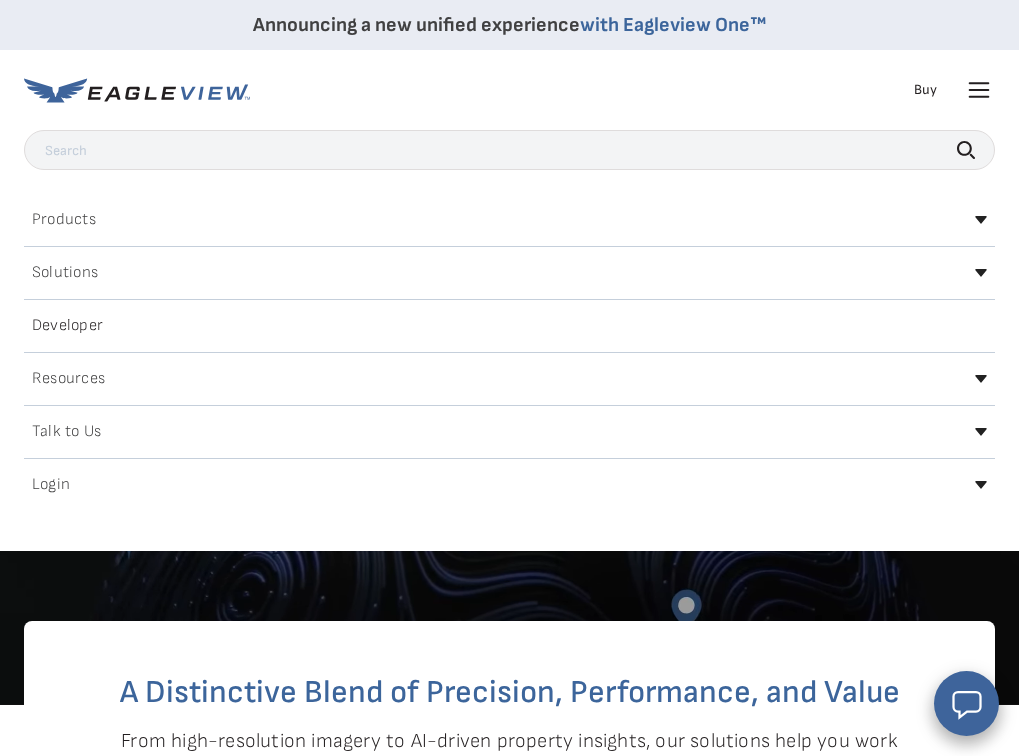 click on "Login" at bounding box center (509, 485) 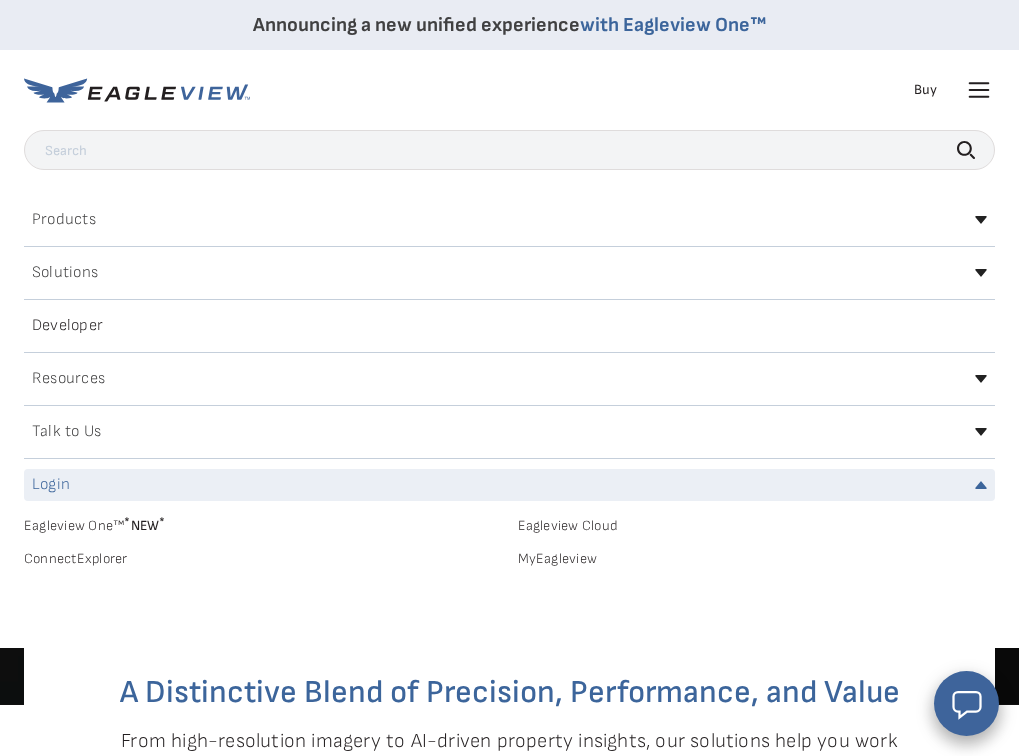 click on "MyEagleview" at bounding box center (757, 559) 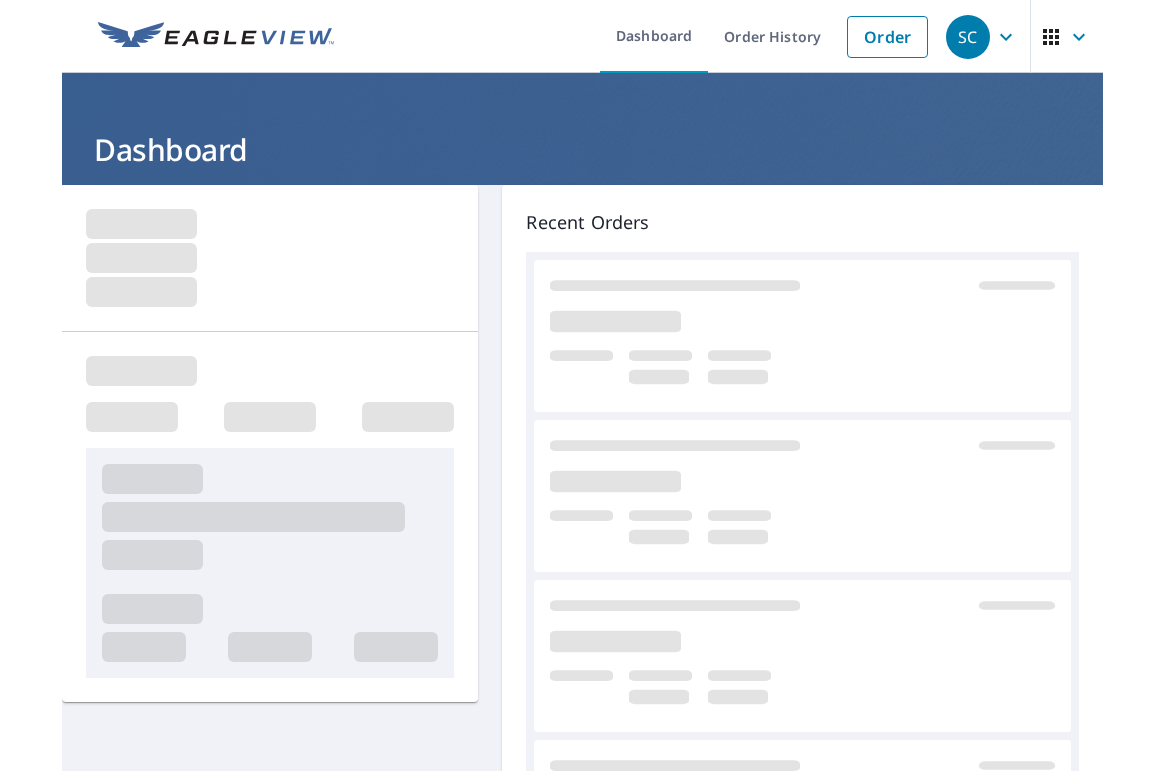 scroll, scrollTop: 0, scrollLeft: 0, axis: both 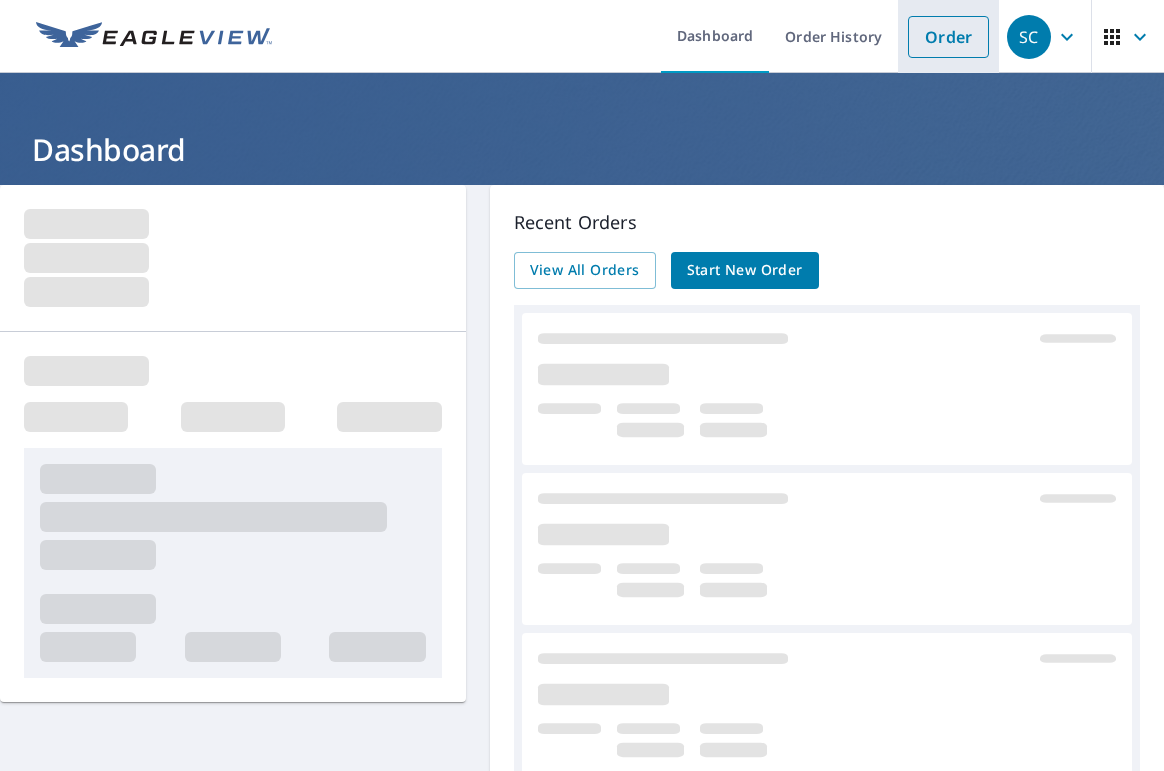 click on "Order" at bounding box center [948, 37] 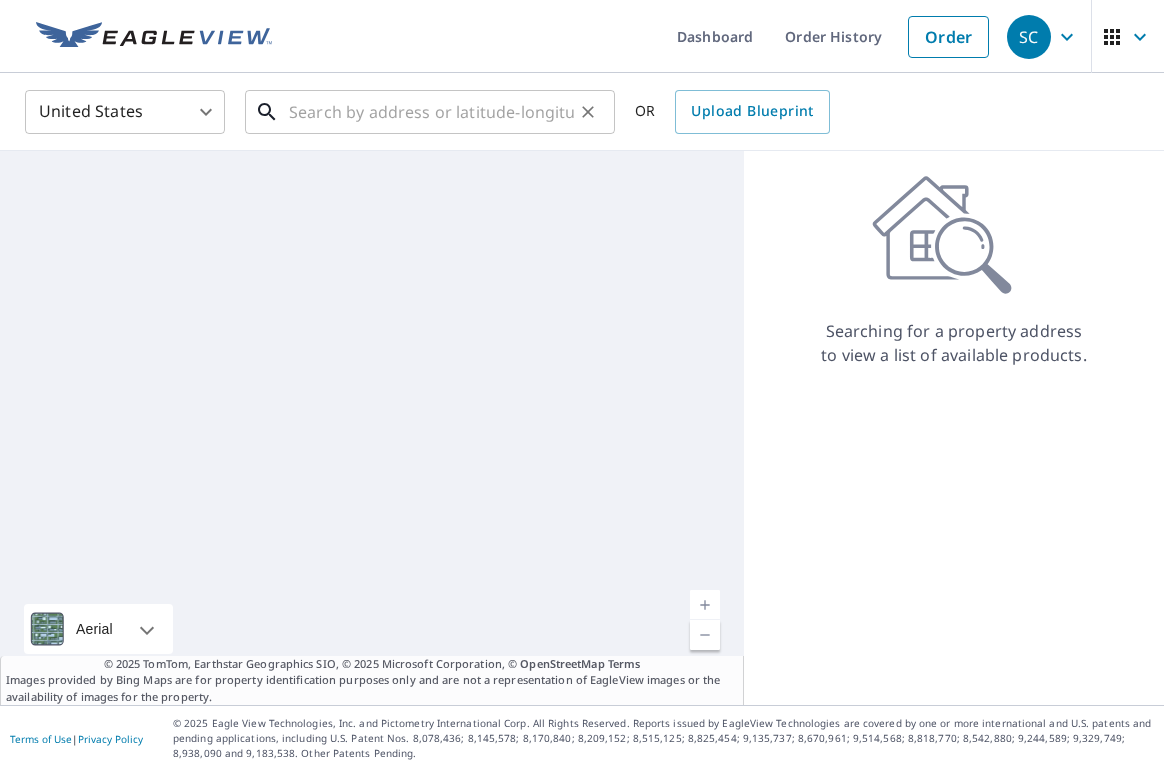 click at bounding box center (431, 112) 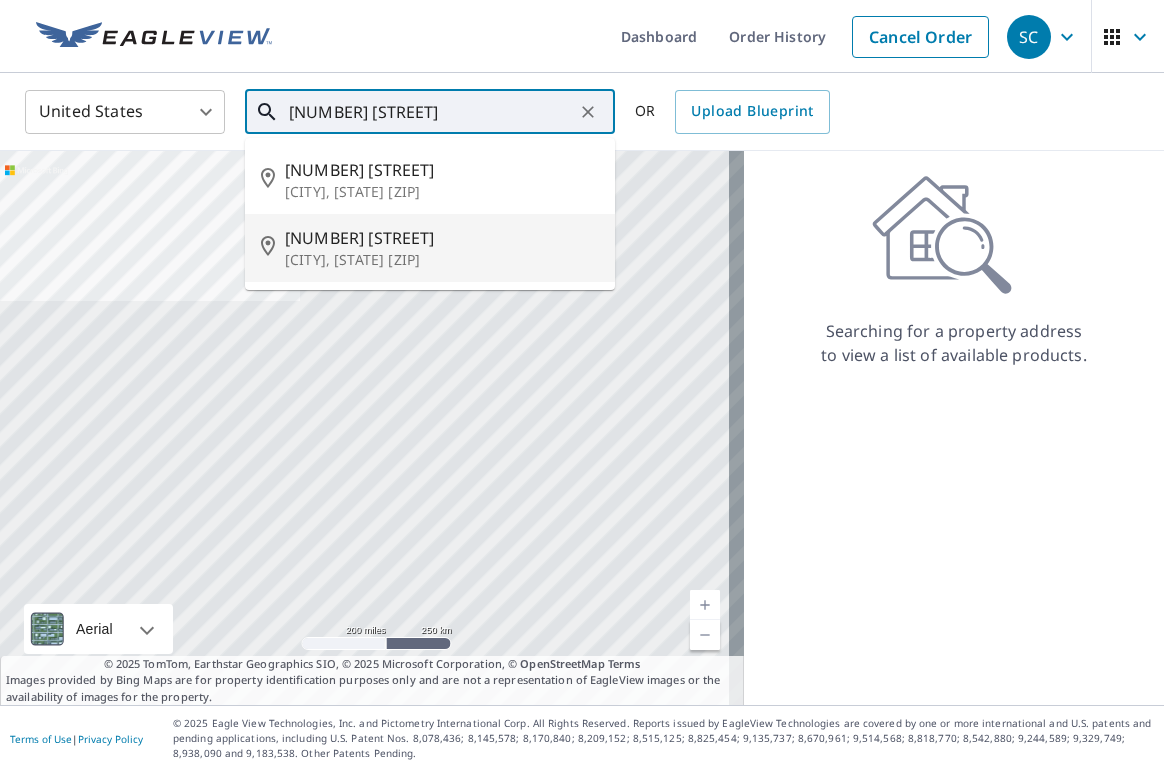 click on "[CITY], [STATE] [ZIP]" at bounding box center [442, 260] 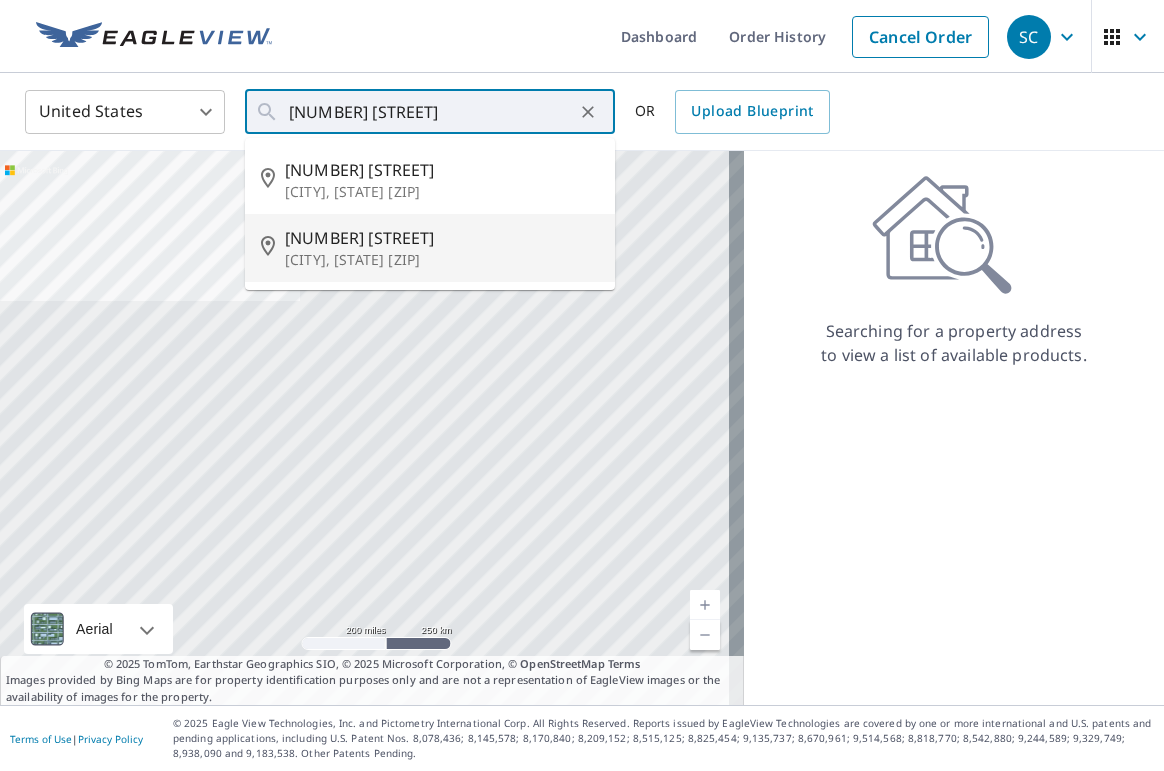 type on "[NUMBER] [STREET] [CITY], [STATE] [ZIP]" 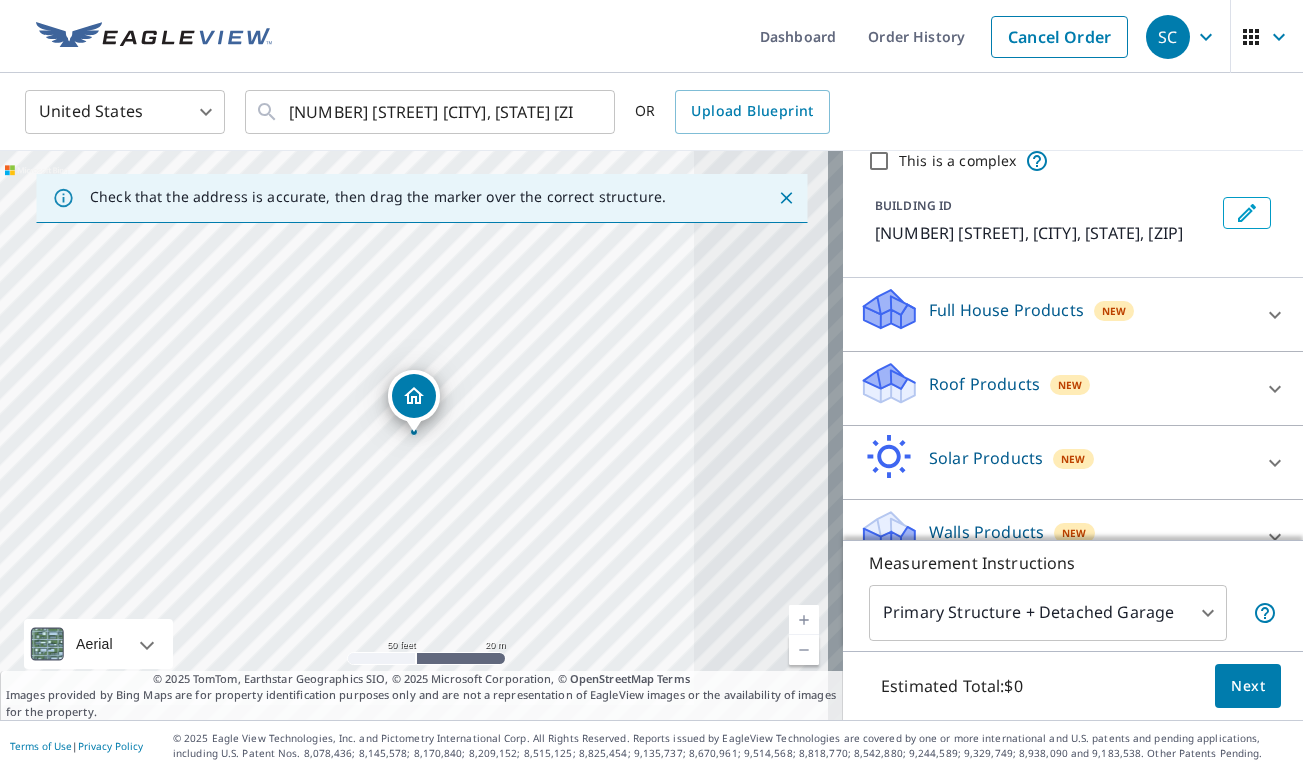scroll, scrollTop: 11, scrollLeft: 0, axis: vertical 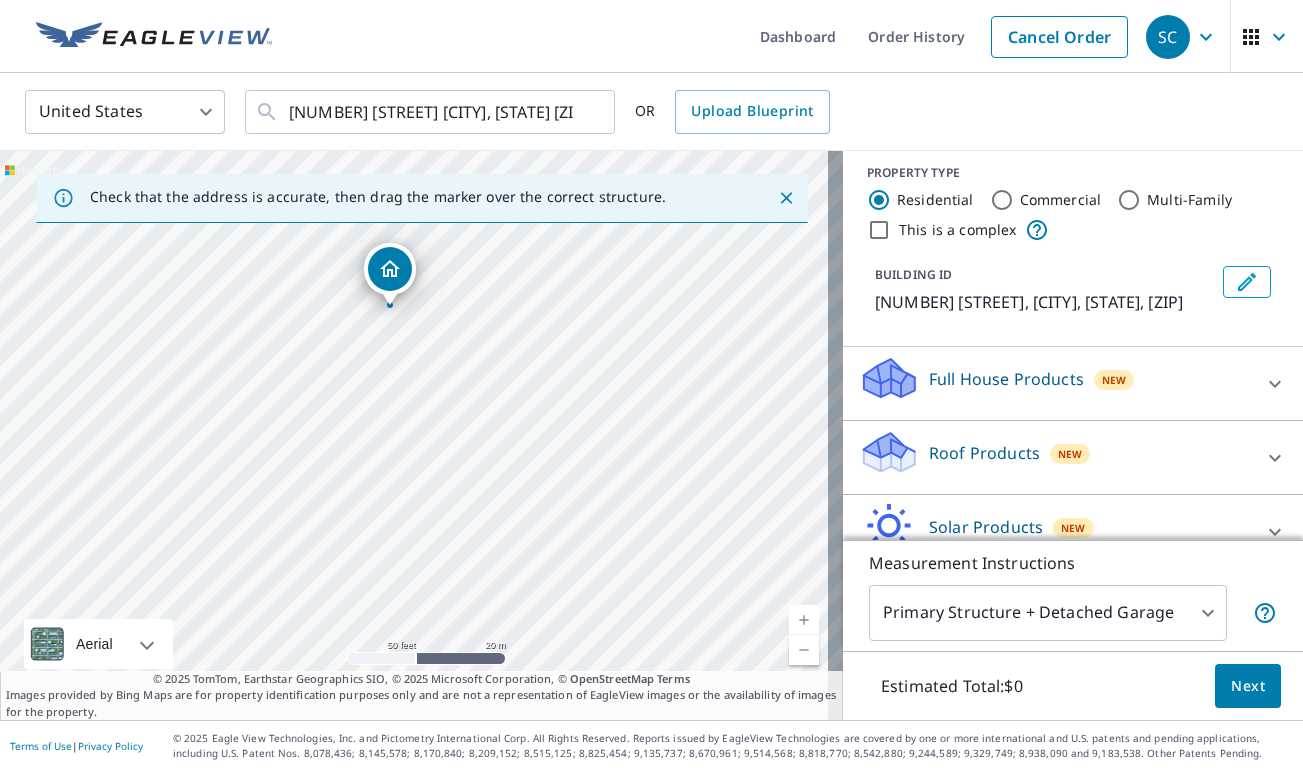drag, startPoint x: 435, startPoint y: 546, endPoint x: 411, endPoint y: 419, distance: 129.24782 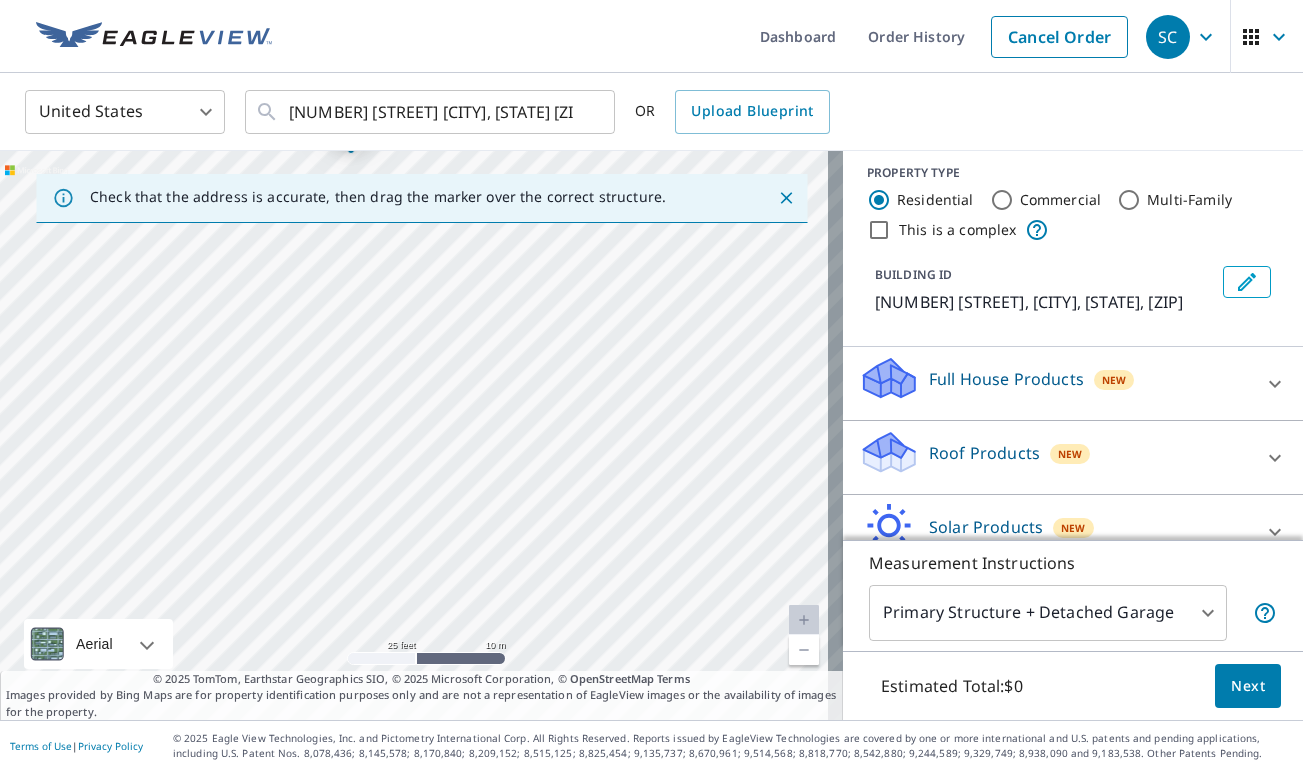 drag, startPoint x: 322, startPoint y: 367, endPoint x: 327, endPoint y: 308, distance: 59.211487 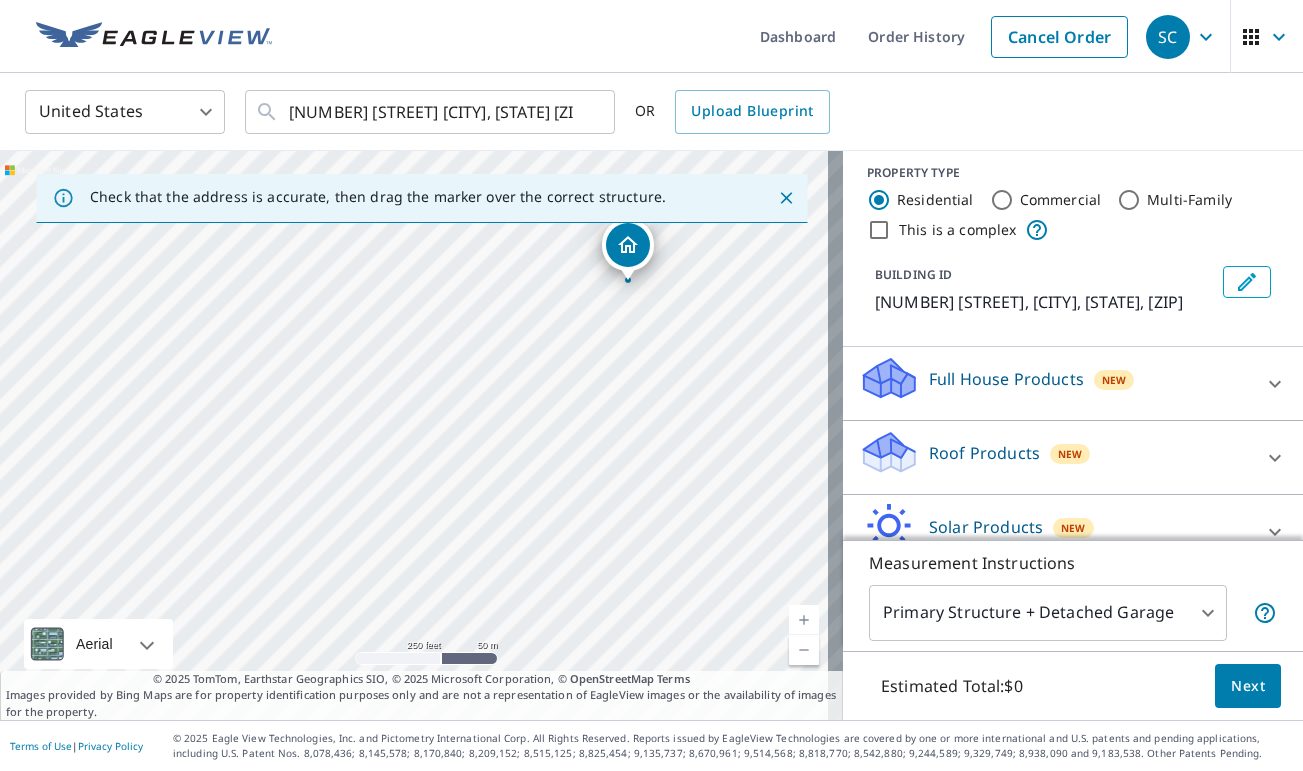 drag, startPoint x: 166, startPoint y: 346, endPoint x: 398, endPoint y: 239, distance: 255.48581 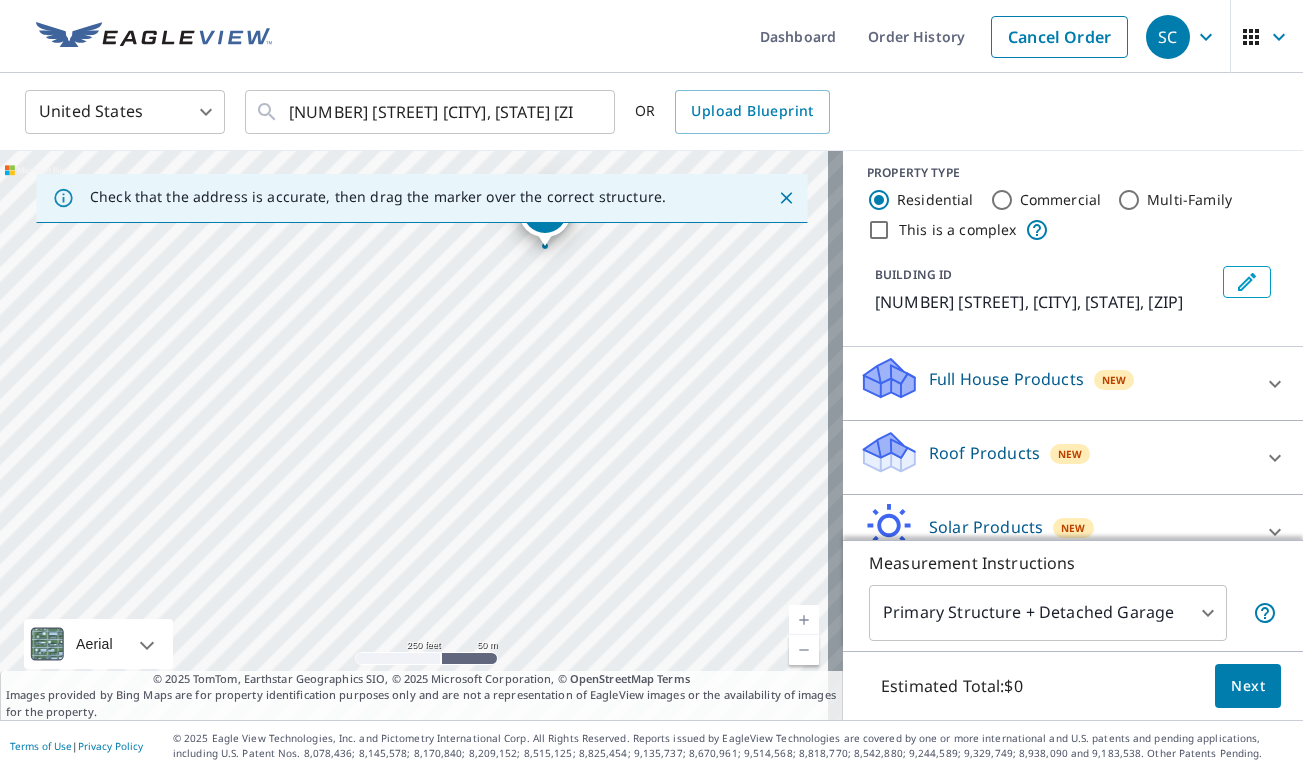 drag, startPoint x: 365, startPoint y: 622, endPoint x: 278, endPoint y: 596, distance: 90.80198 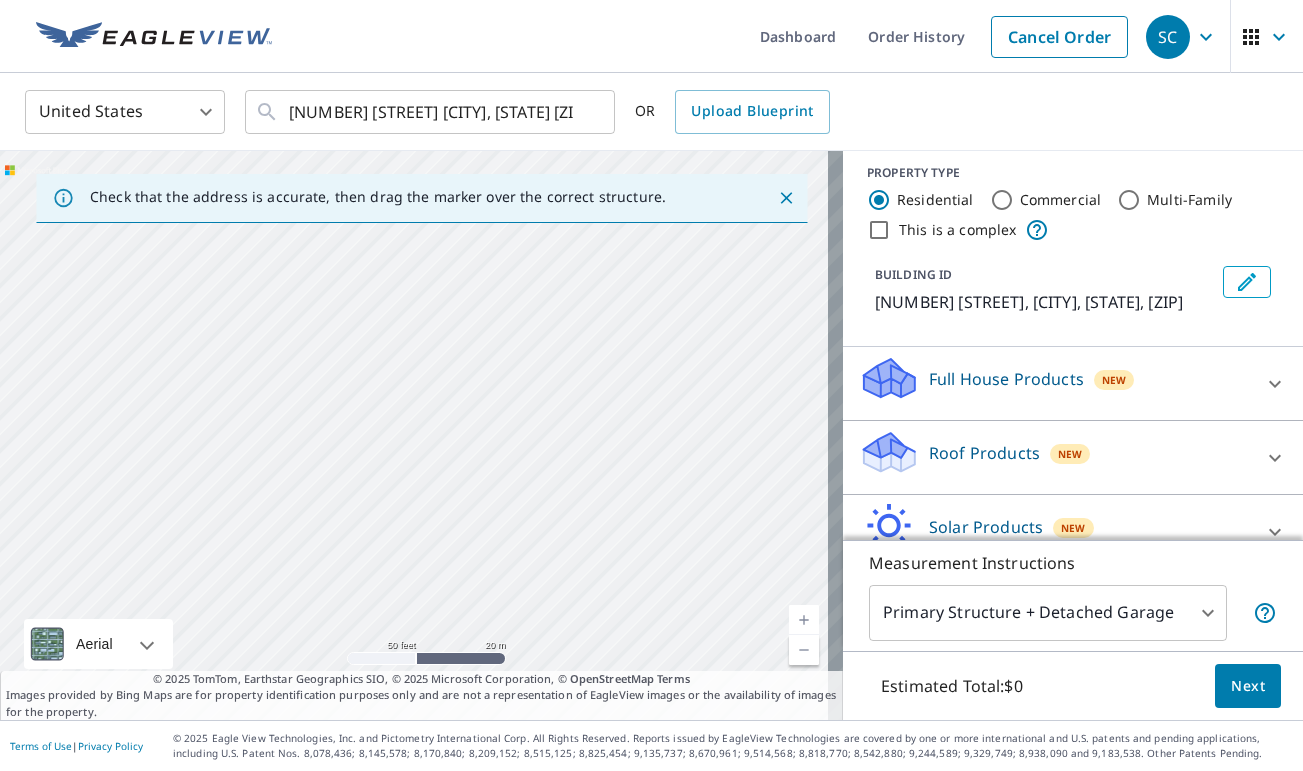 drag, startPoint x: 612, startPoint y: 394, endPoint x: 402, endPoint y: 633, distance: 318.15247 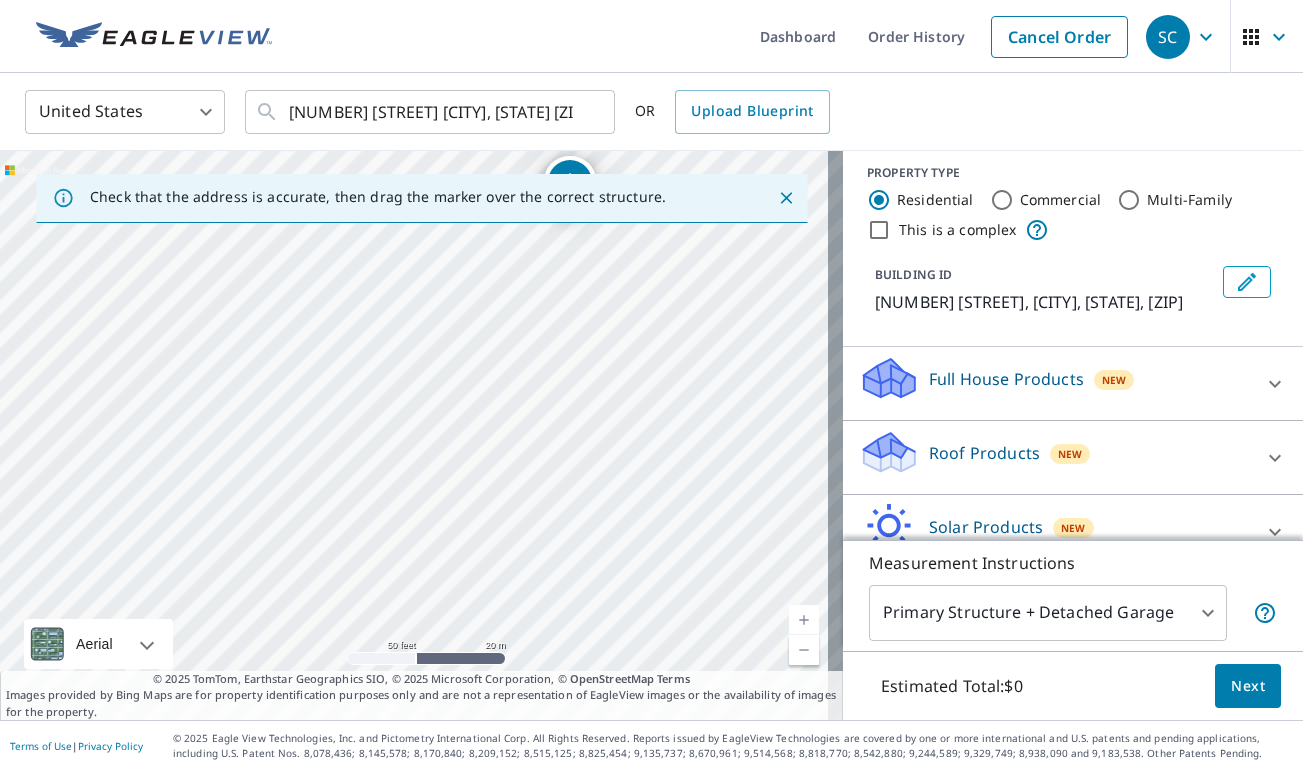 drag, startPoint x: 516, startPoint y: 348, endPoint x: 391, endPoint y: 673, distance: 348.20972 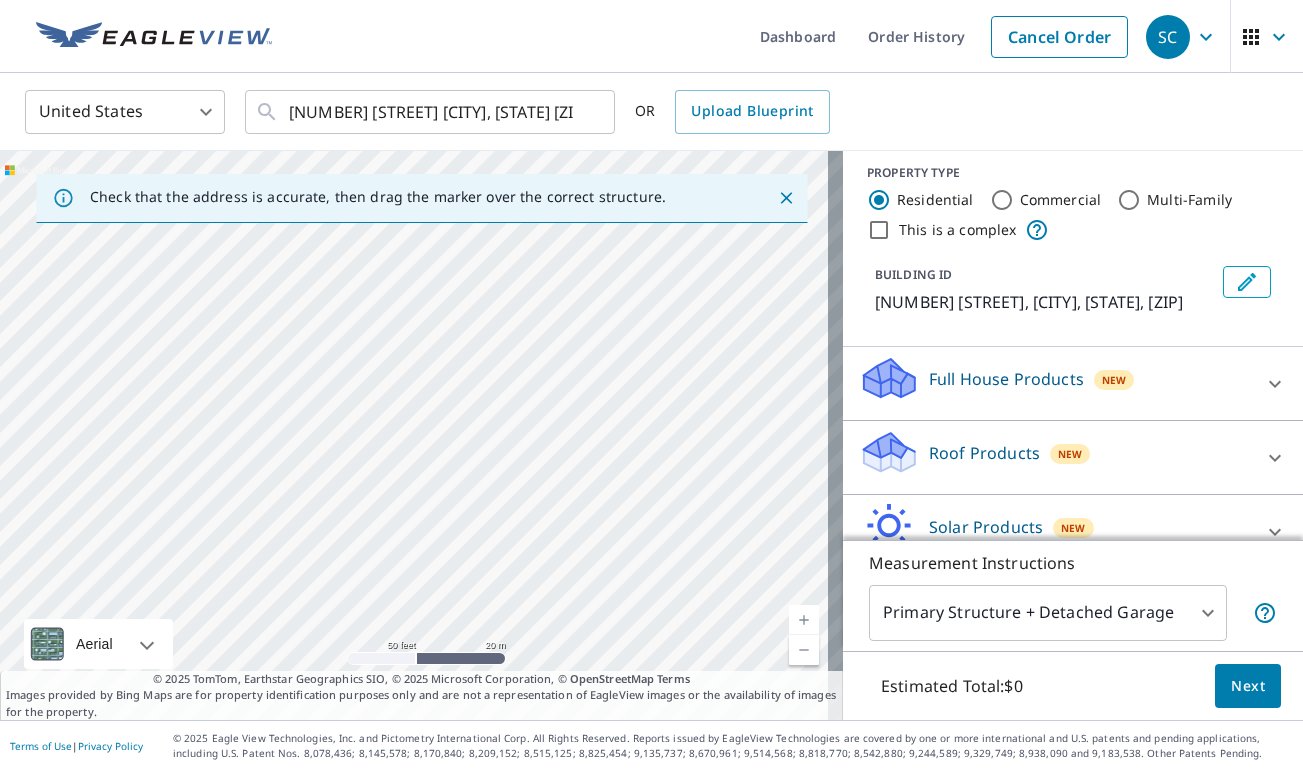 click on "[NUMBER] [STREET] [CITY], [STATE] [ZIP]" at bounding box center [421, 435] 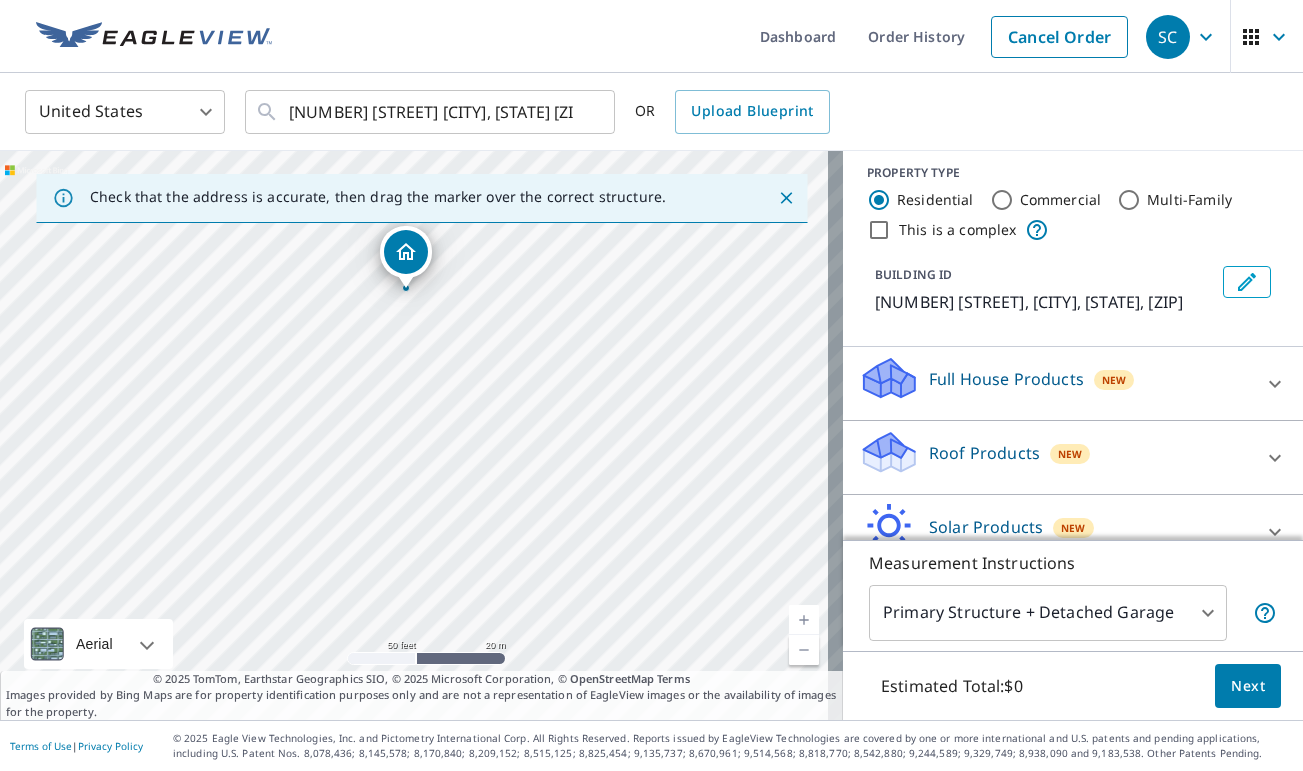 drag, startPoint x: 501, startPoint y: 442, endPoint x: 367, endPoint y: 658, distance: 254.1889 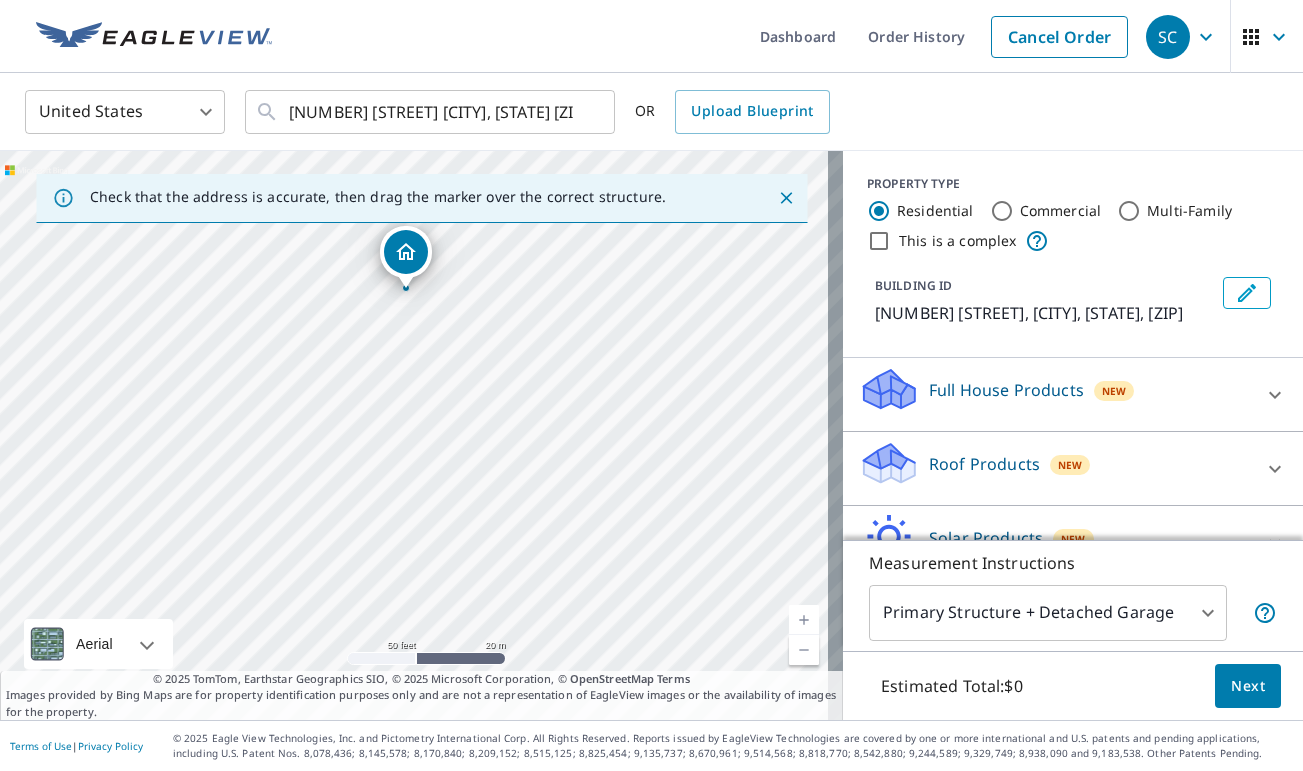 scroll, scrollTop: 33, scrollLeft: 0, axis: vertical 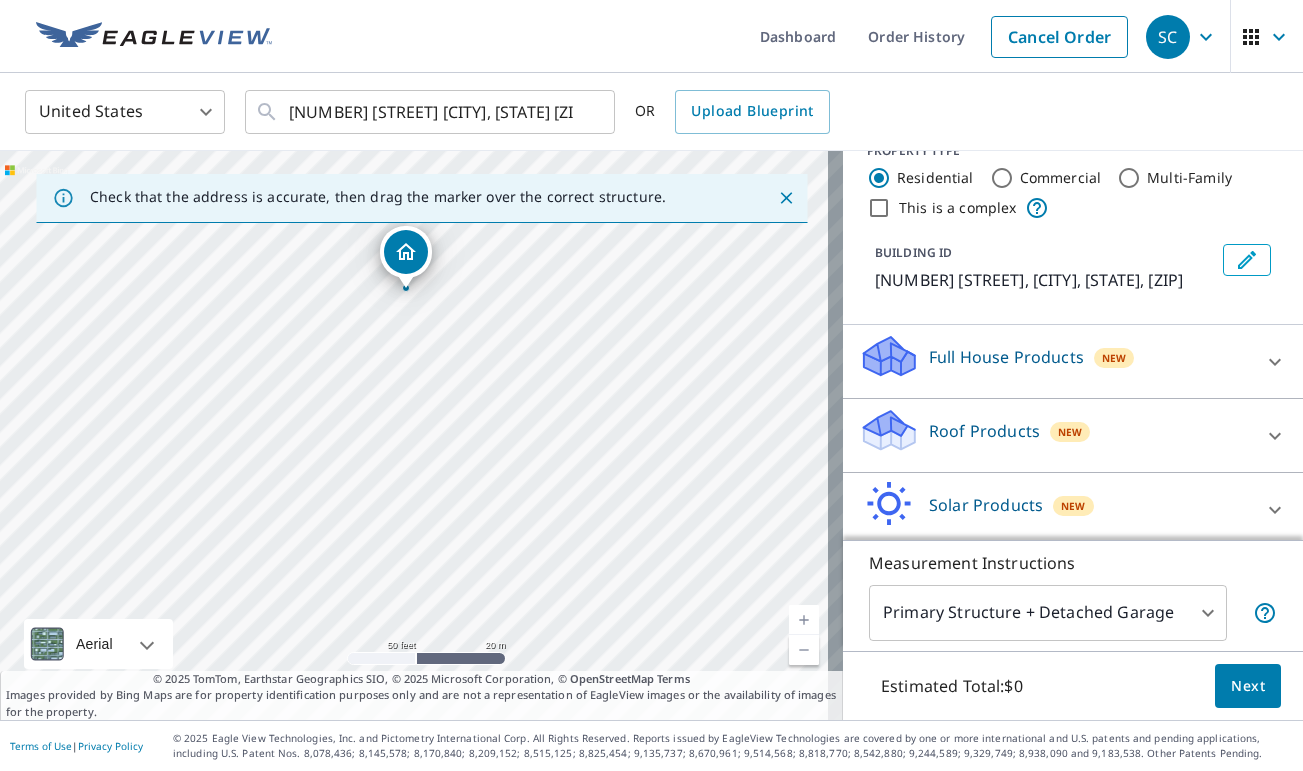 click on "Roof Products New" at bounding box center [1055, 435] 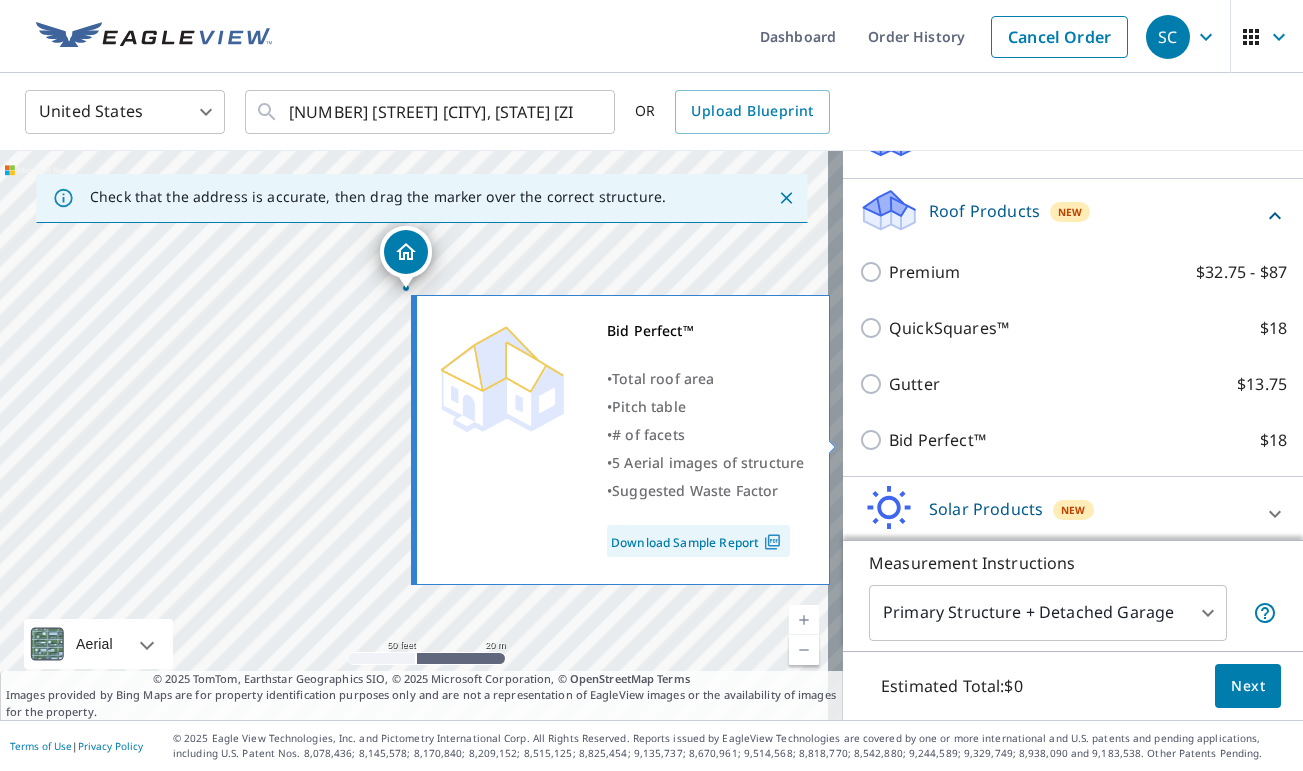 scroll, scrollTop: 209, scrollLeft: 0, axis: vertical 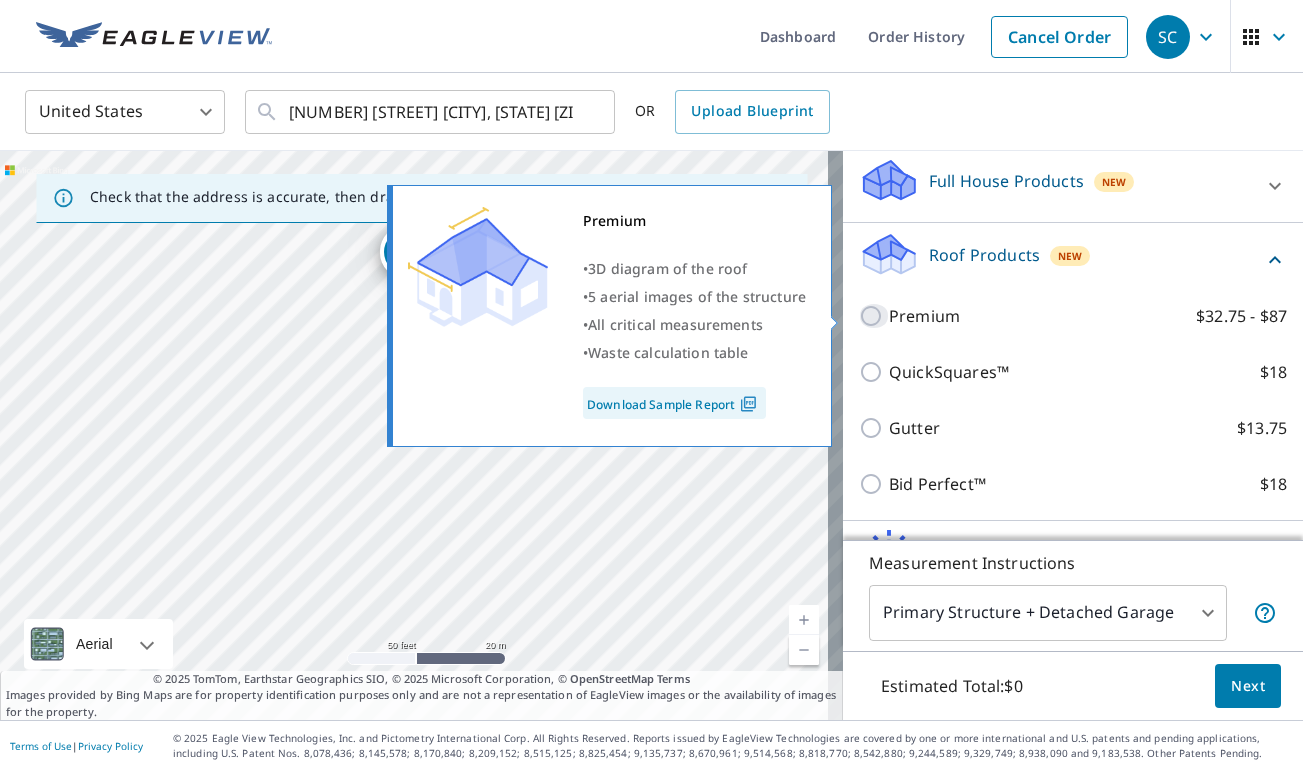 click on "Premium $32.75 - $87" at bounding box center [874, 316] 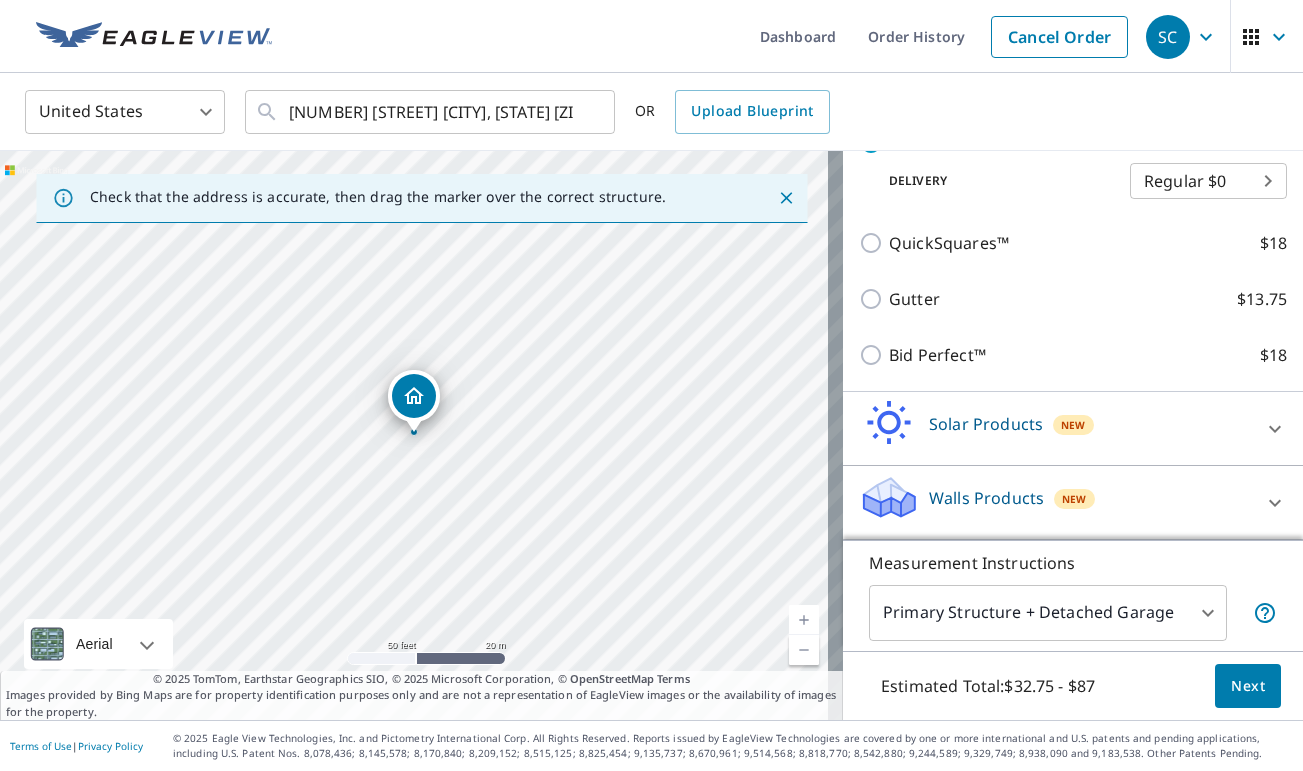 scroll, scrollTop: 180, scrollLeft: 0, axis: vertical 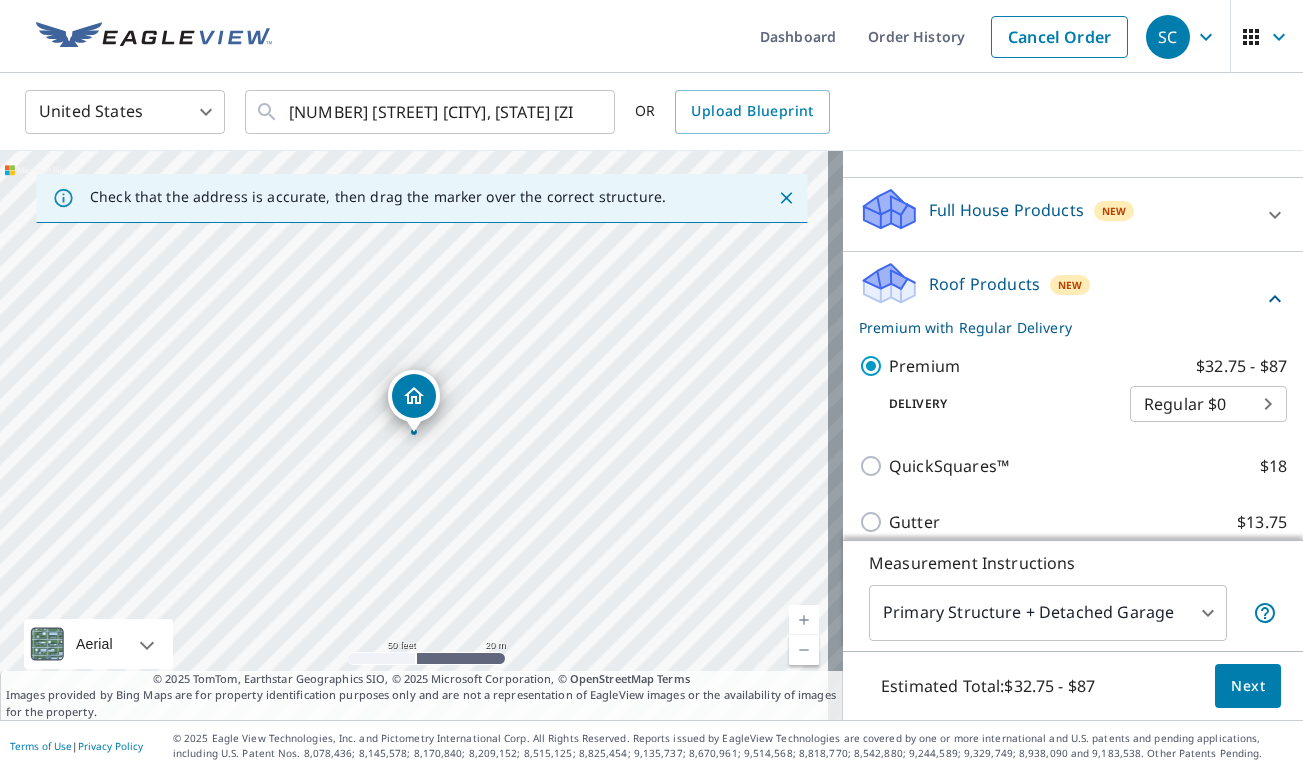 click on "Next" at bounding box center (1248, 686) 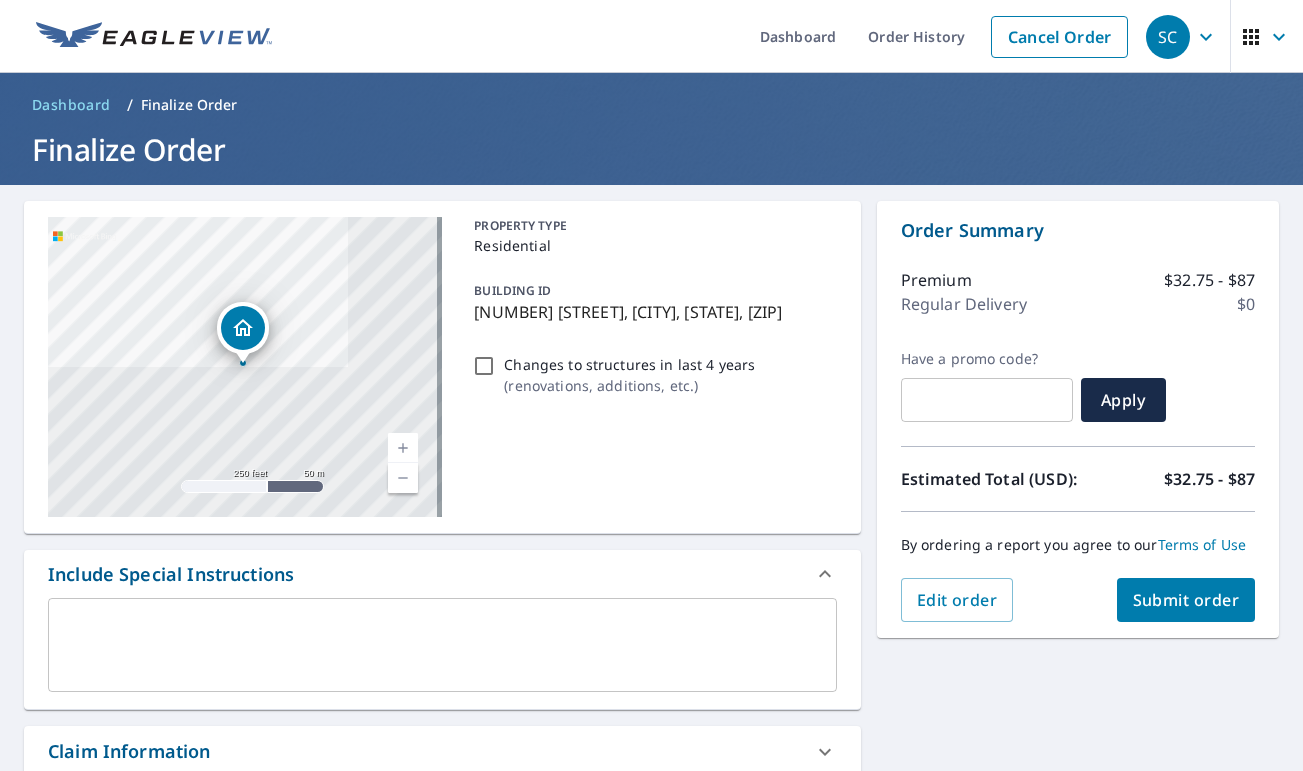 click at bounding box center [442, 645] 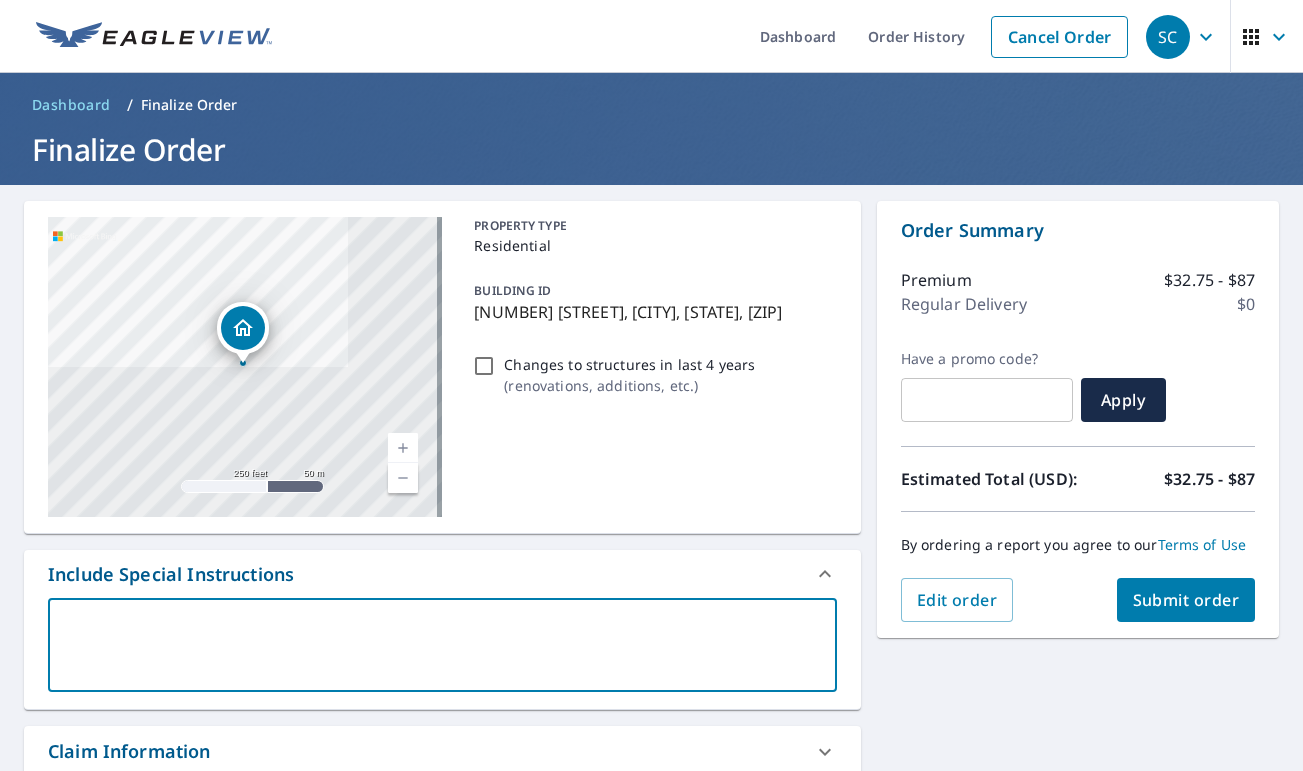 type on "H" 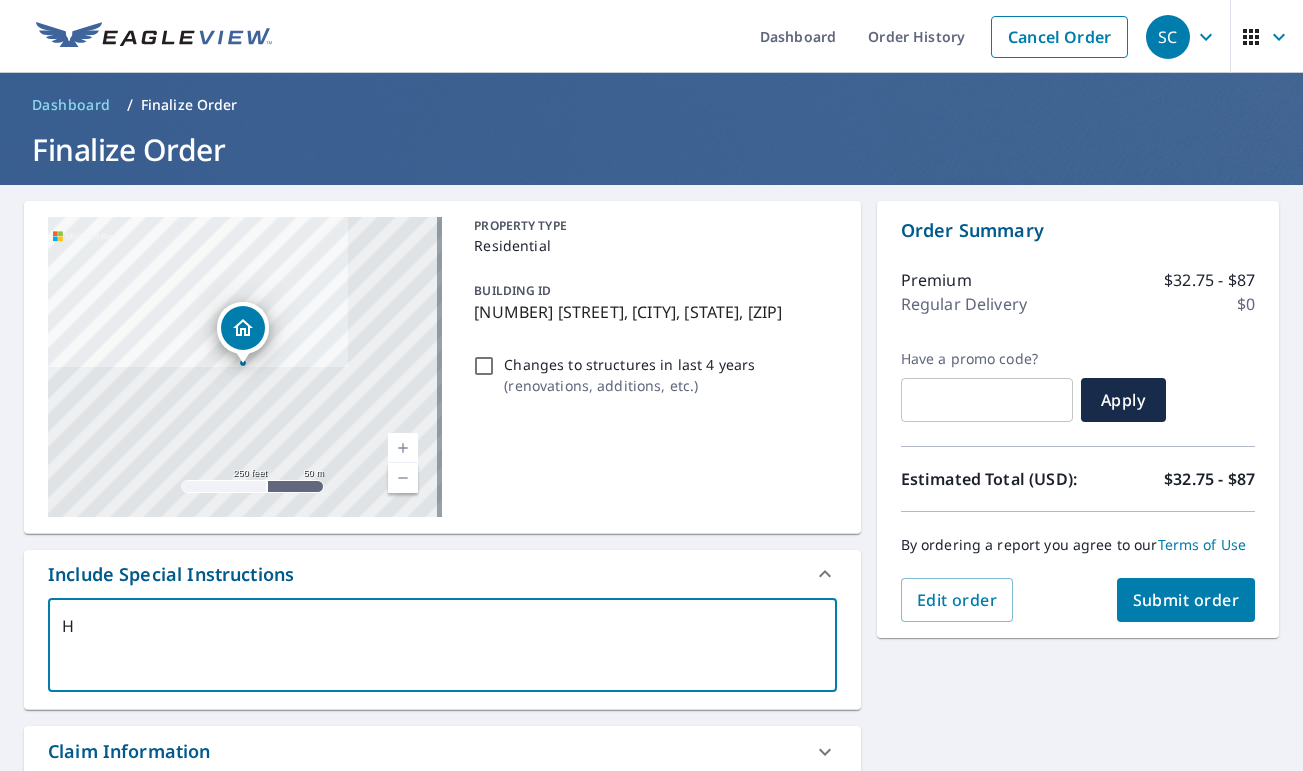 type on "Ho" 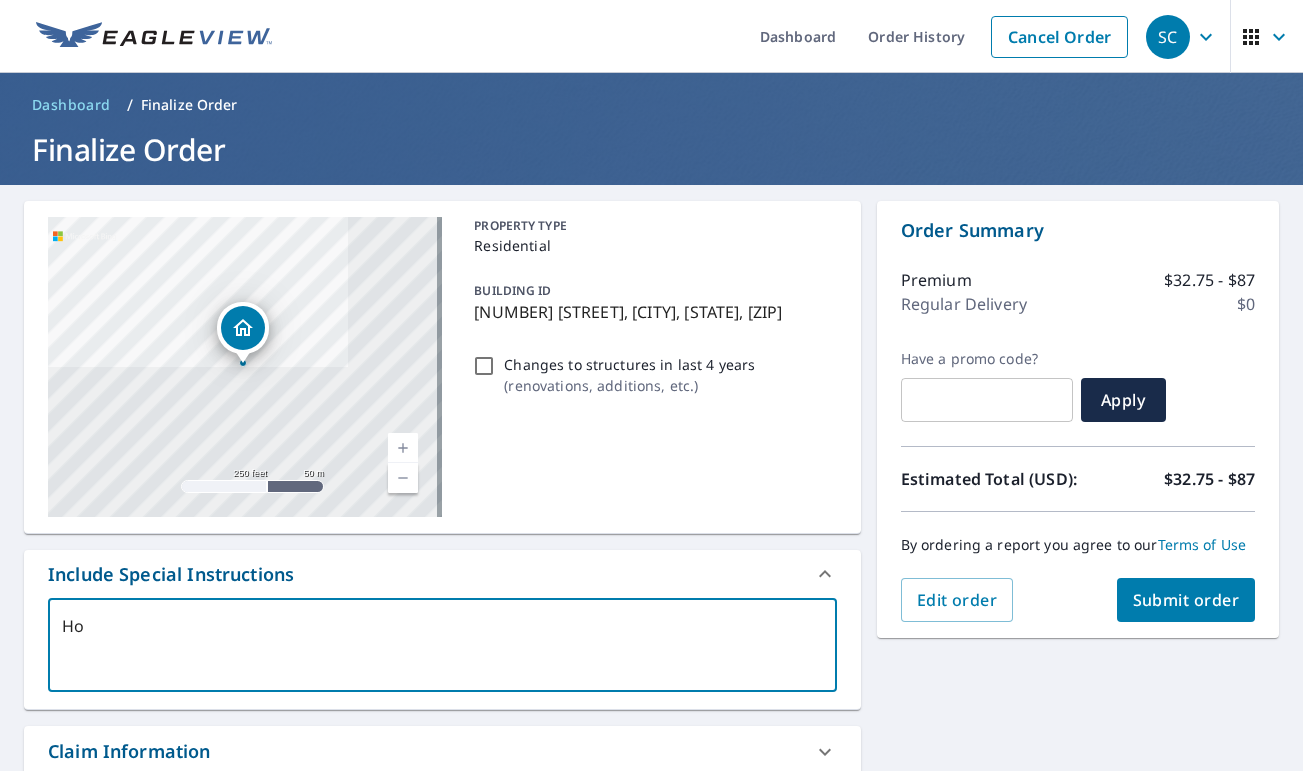 type on "Hou" 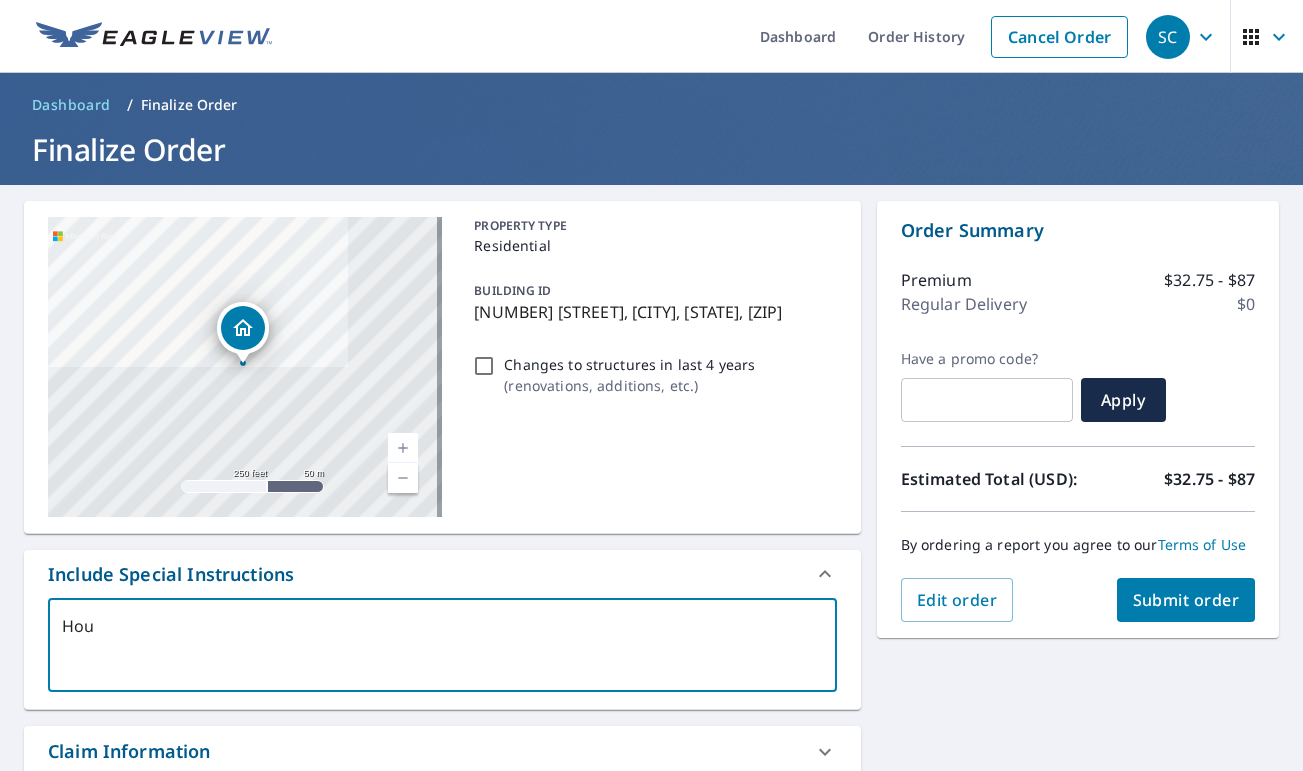 type on "Hous" 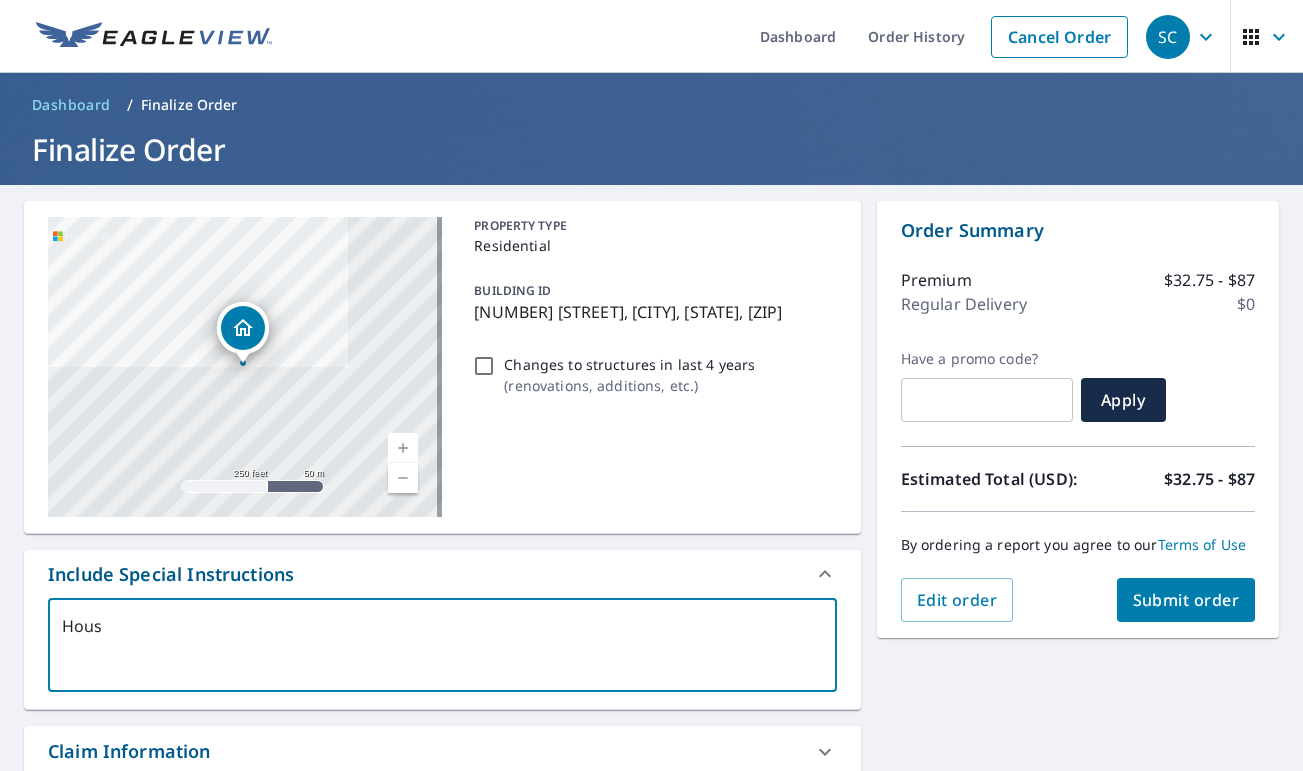 type on "House" 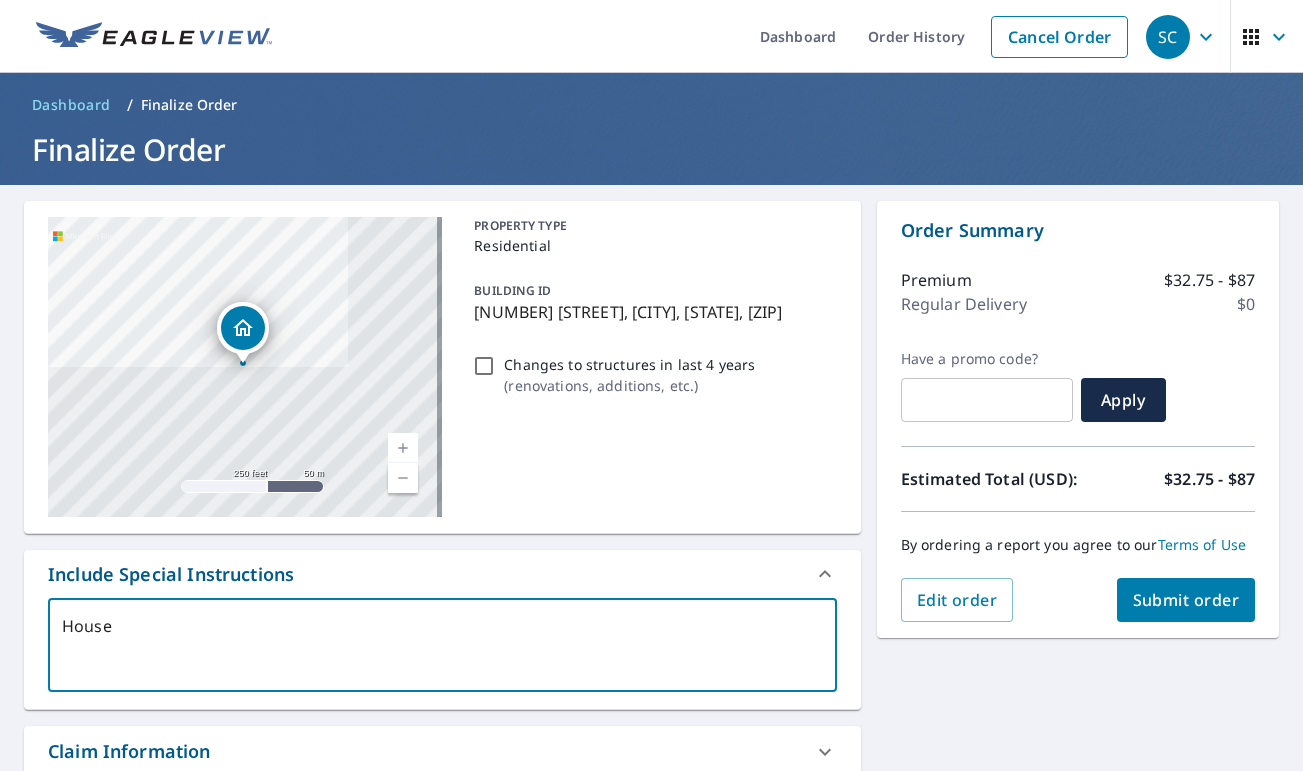 type on "House" 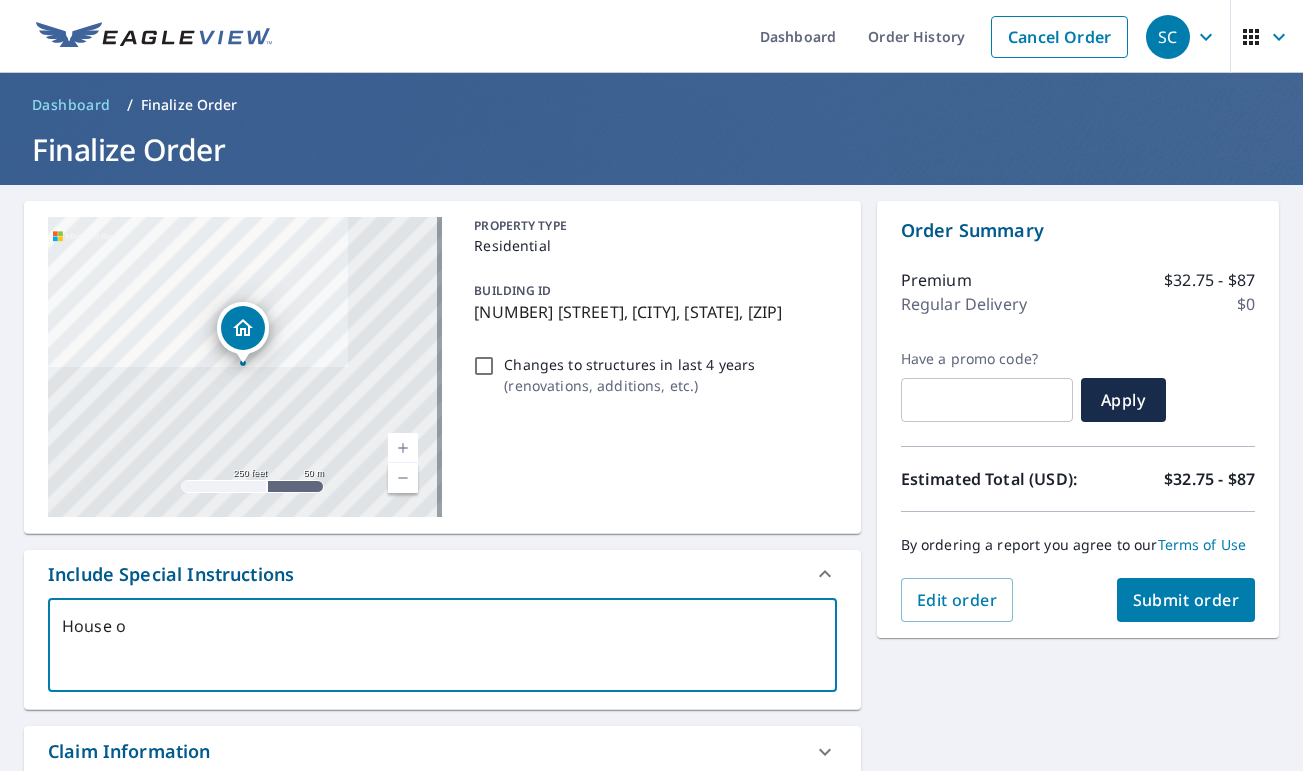 type on "House op" 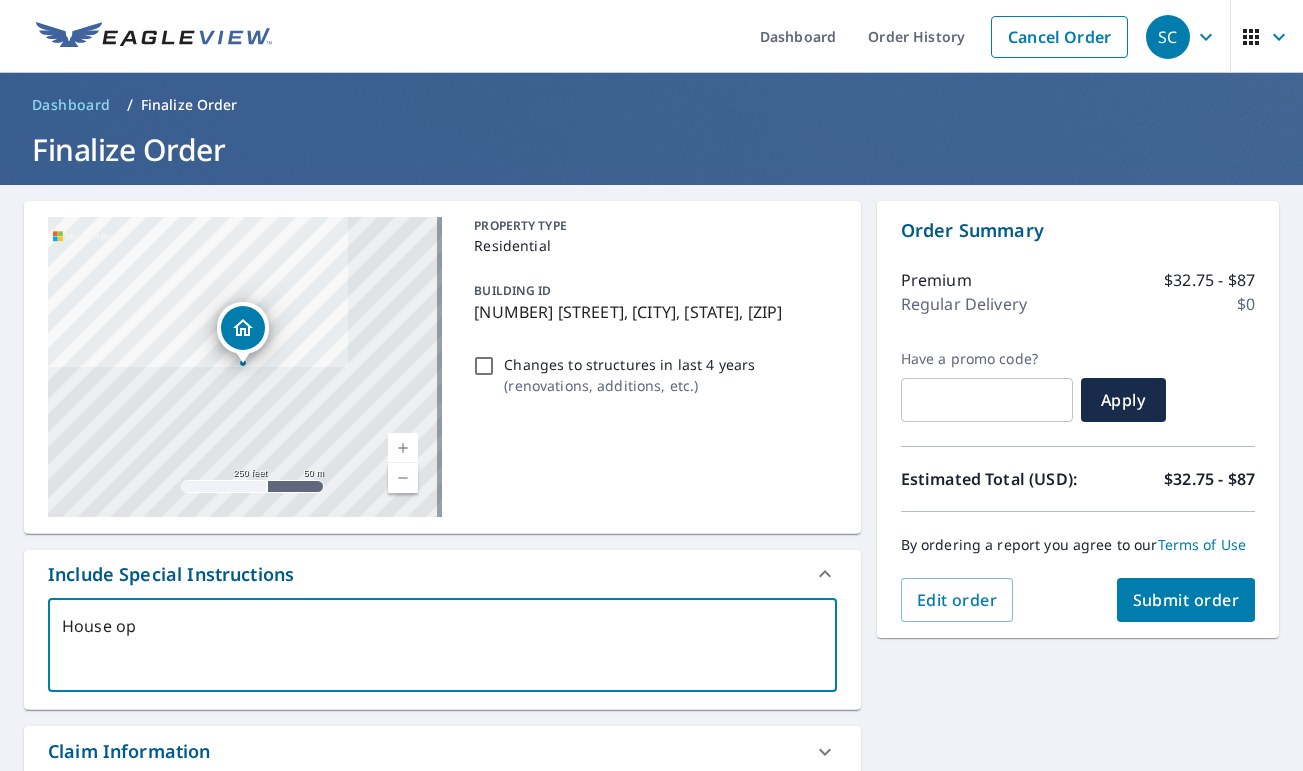 type on "House o" 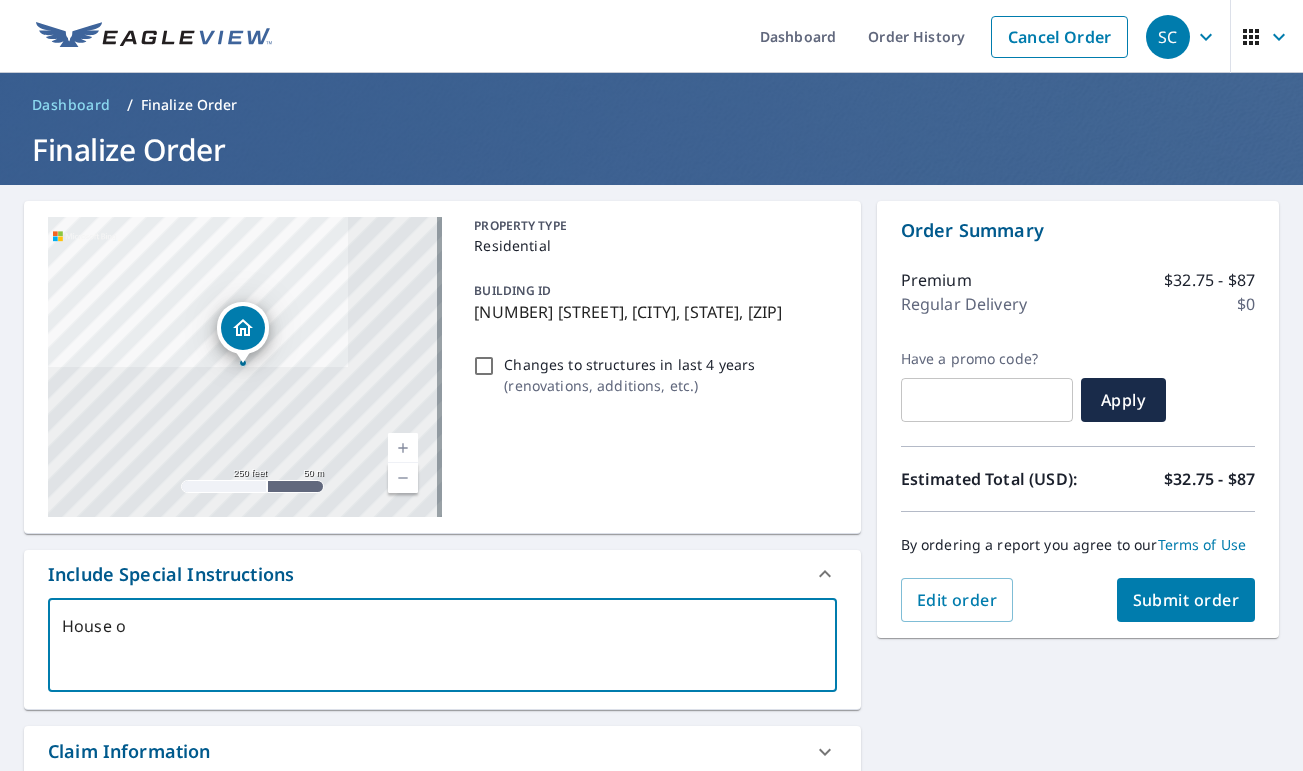 type on "House op" 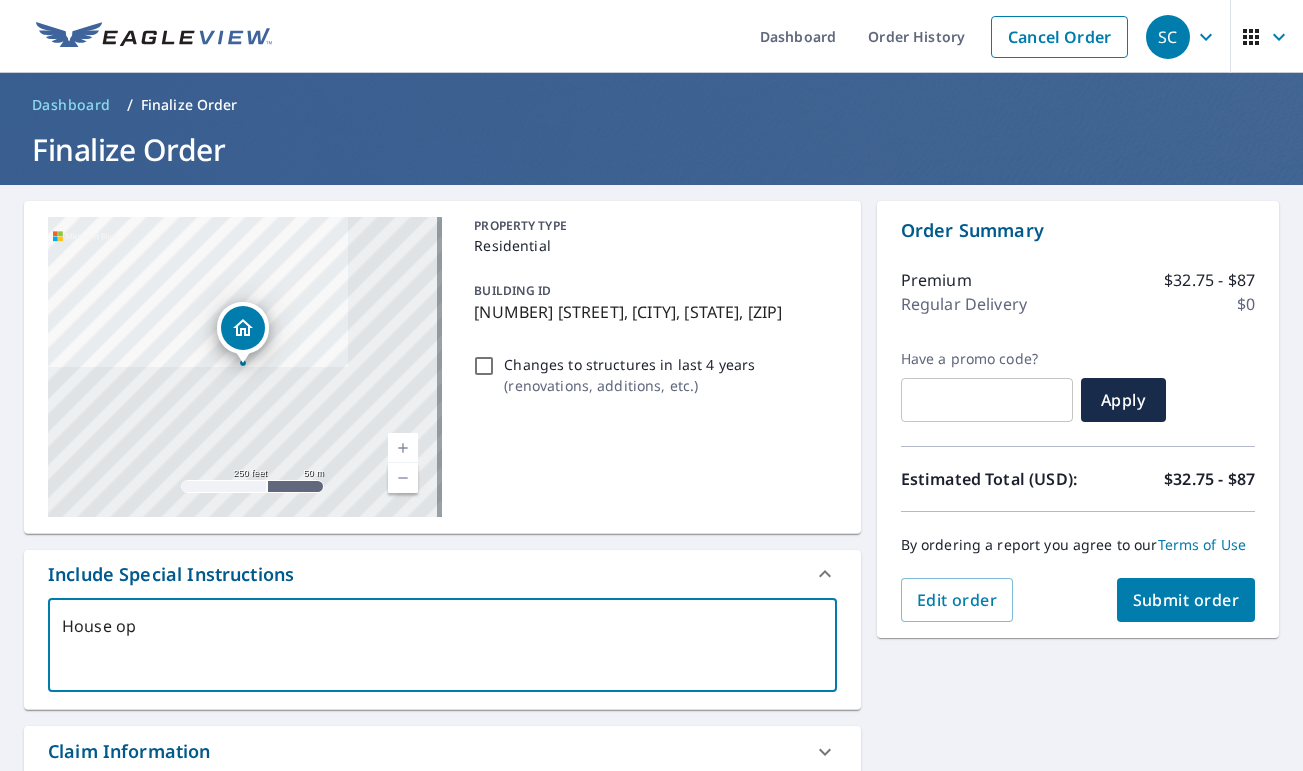 type on "House opl" 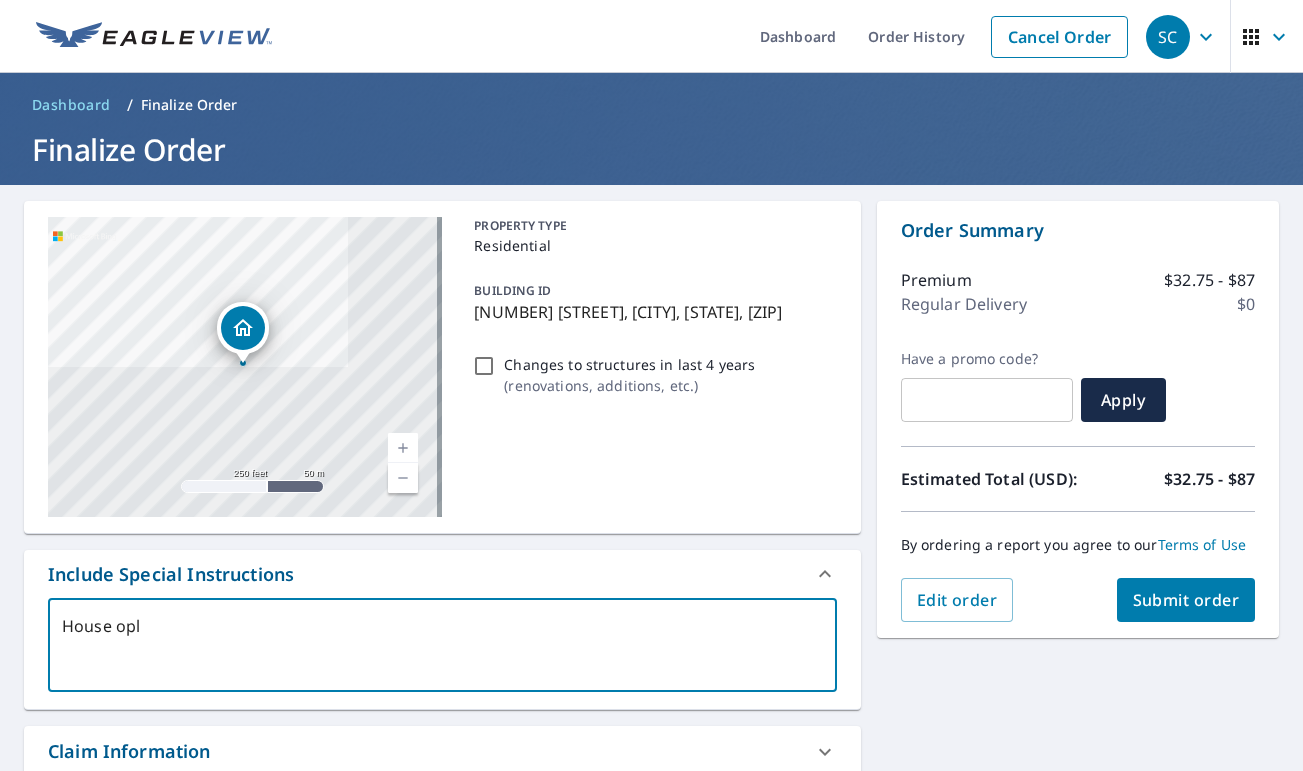 type on "House op" 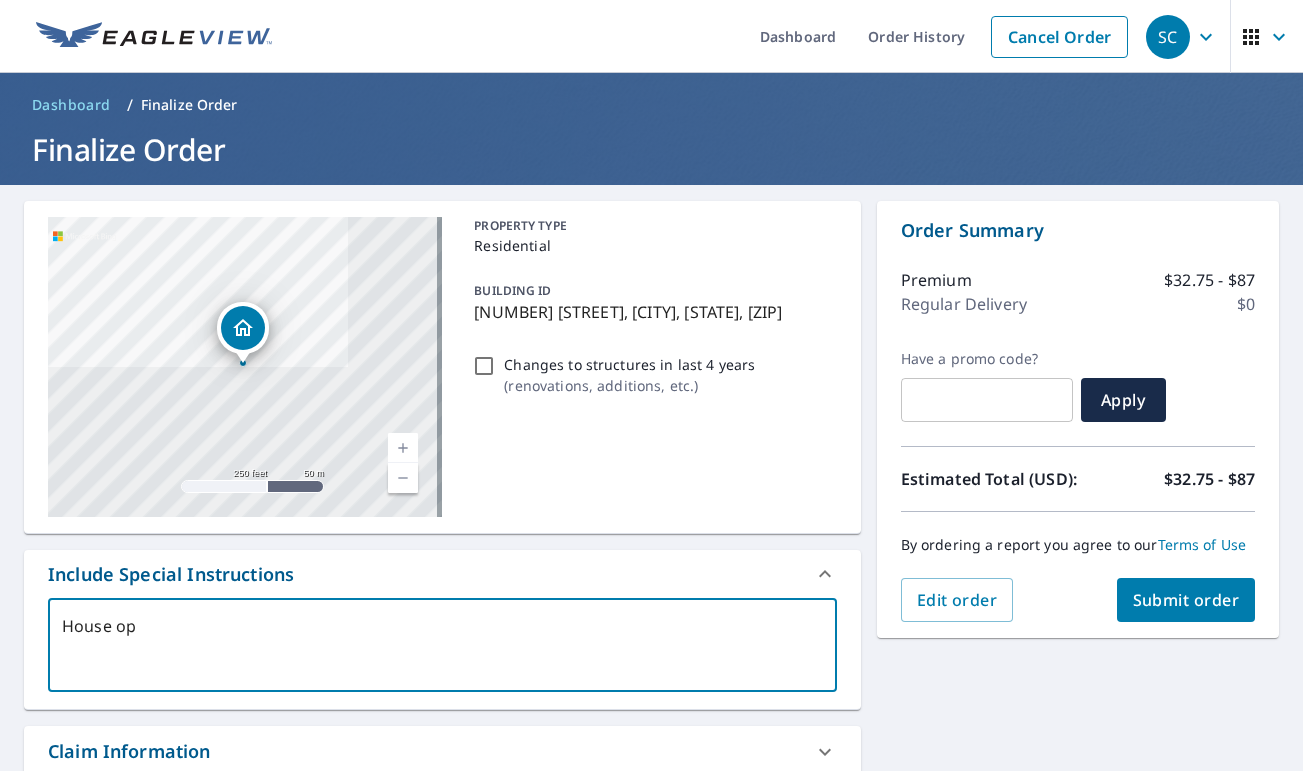 type on "House o" 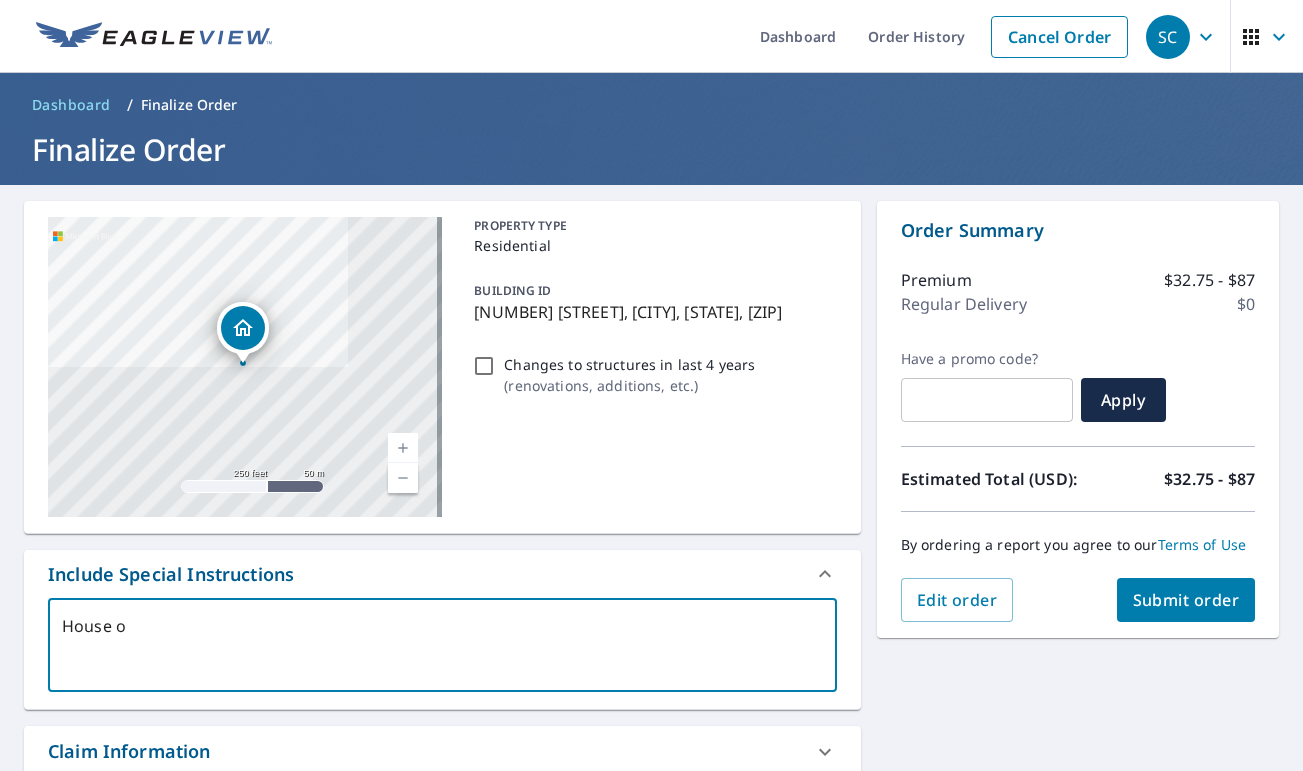 type on "House" 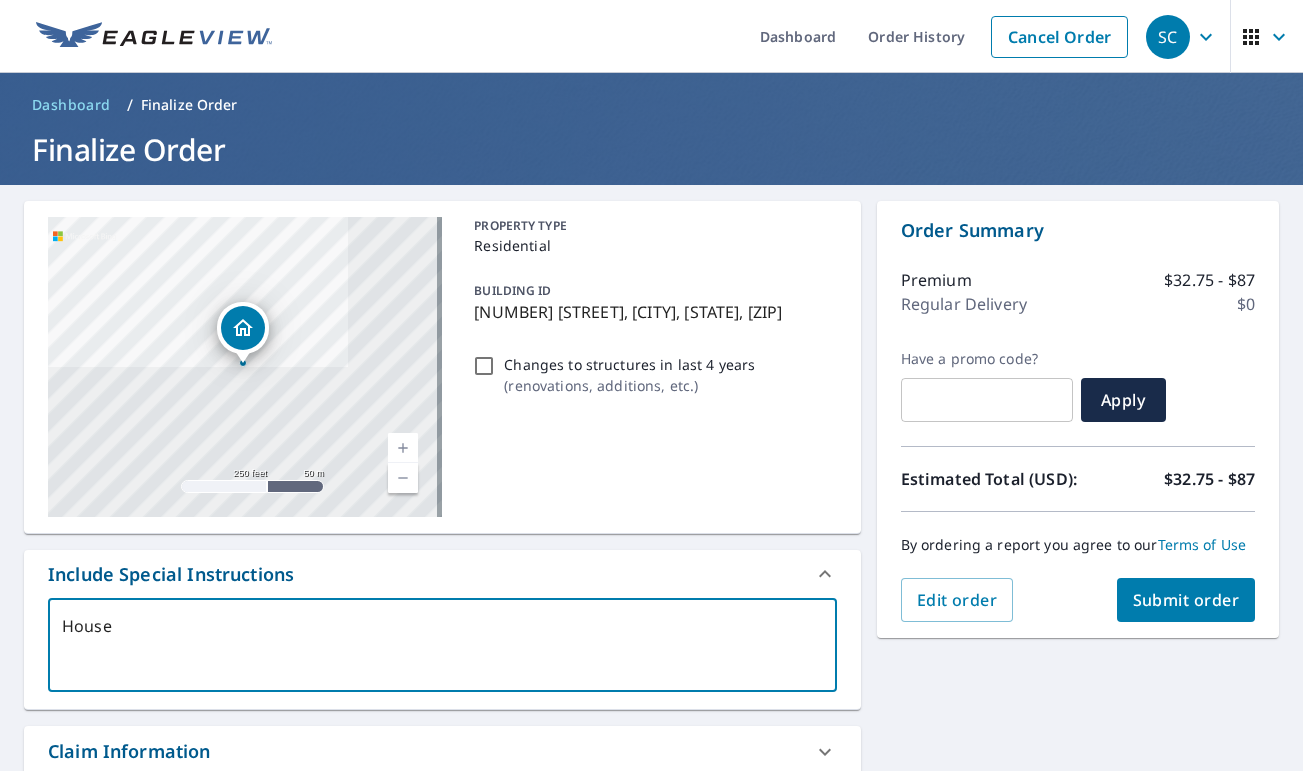 type on "House P" 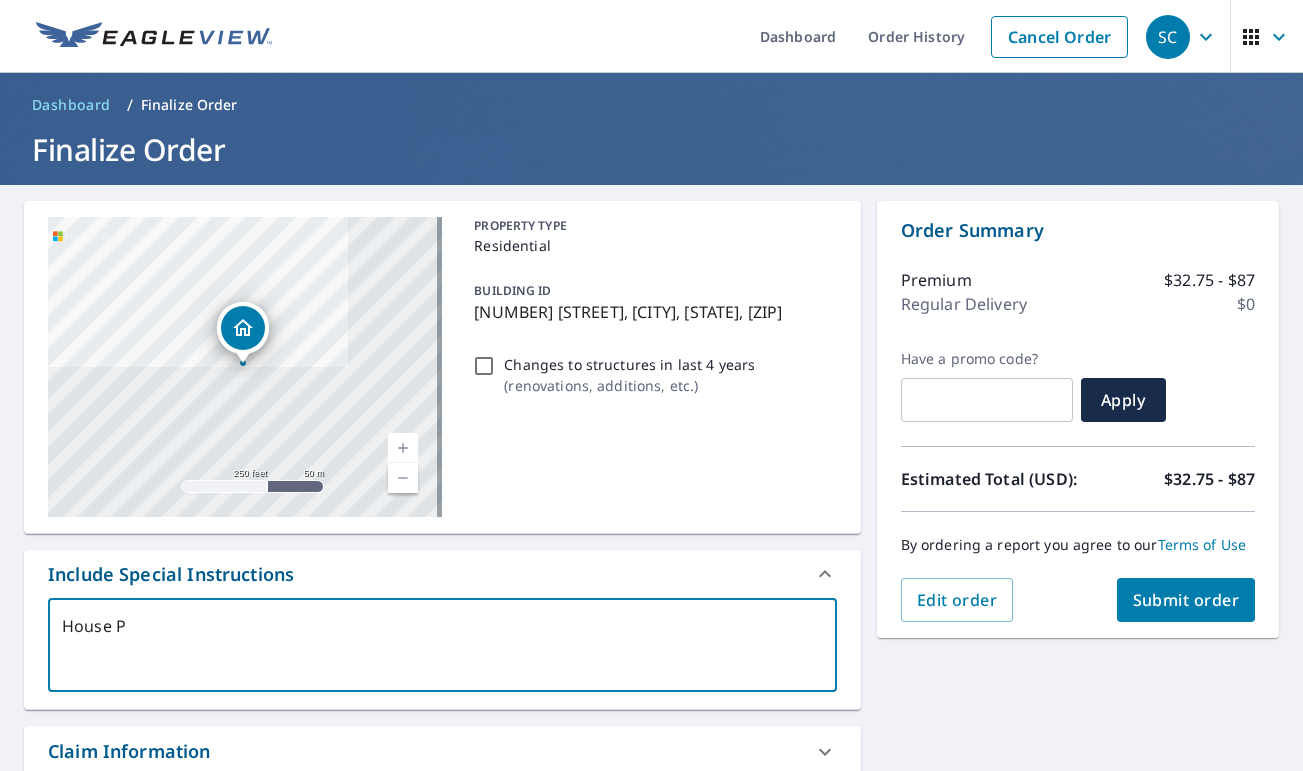 type on "House Pl" 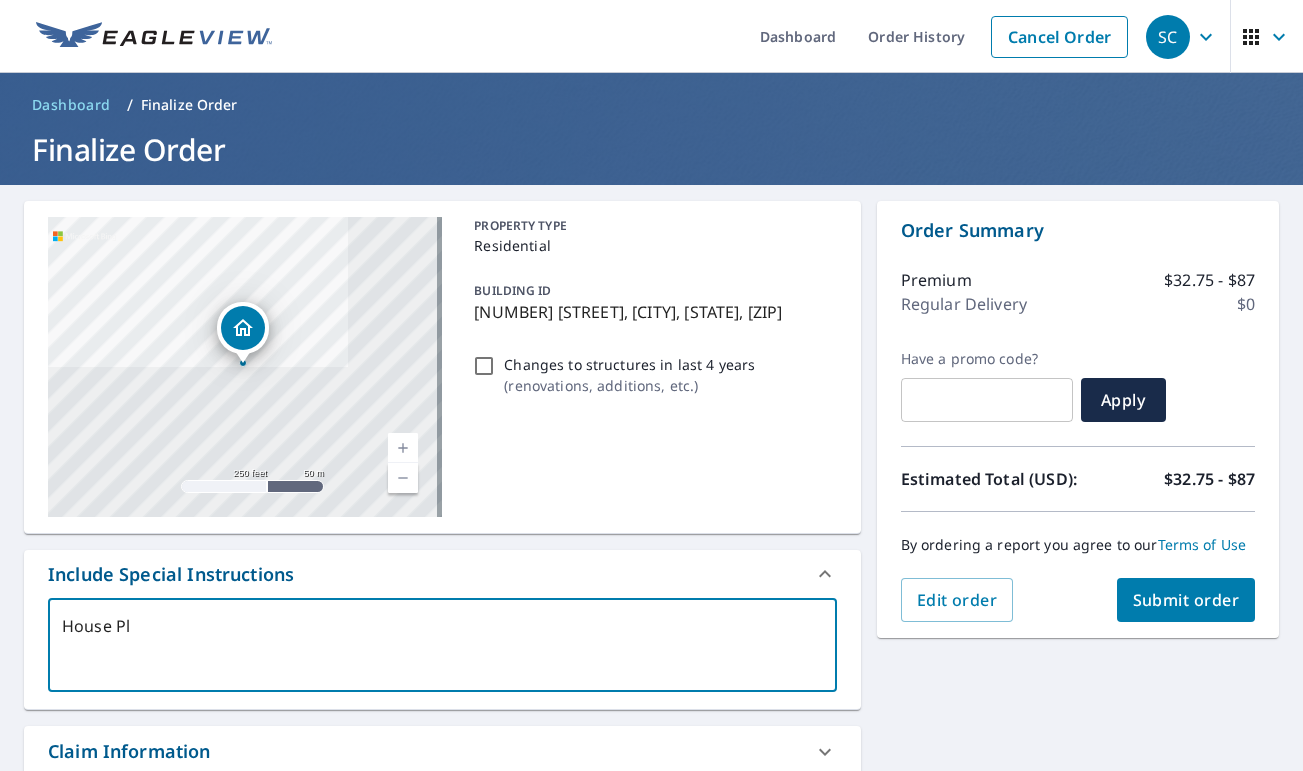 type on "House Plu" 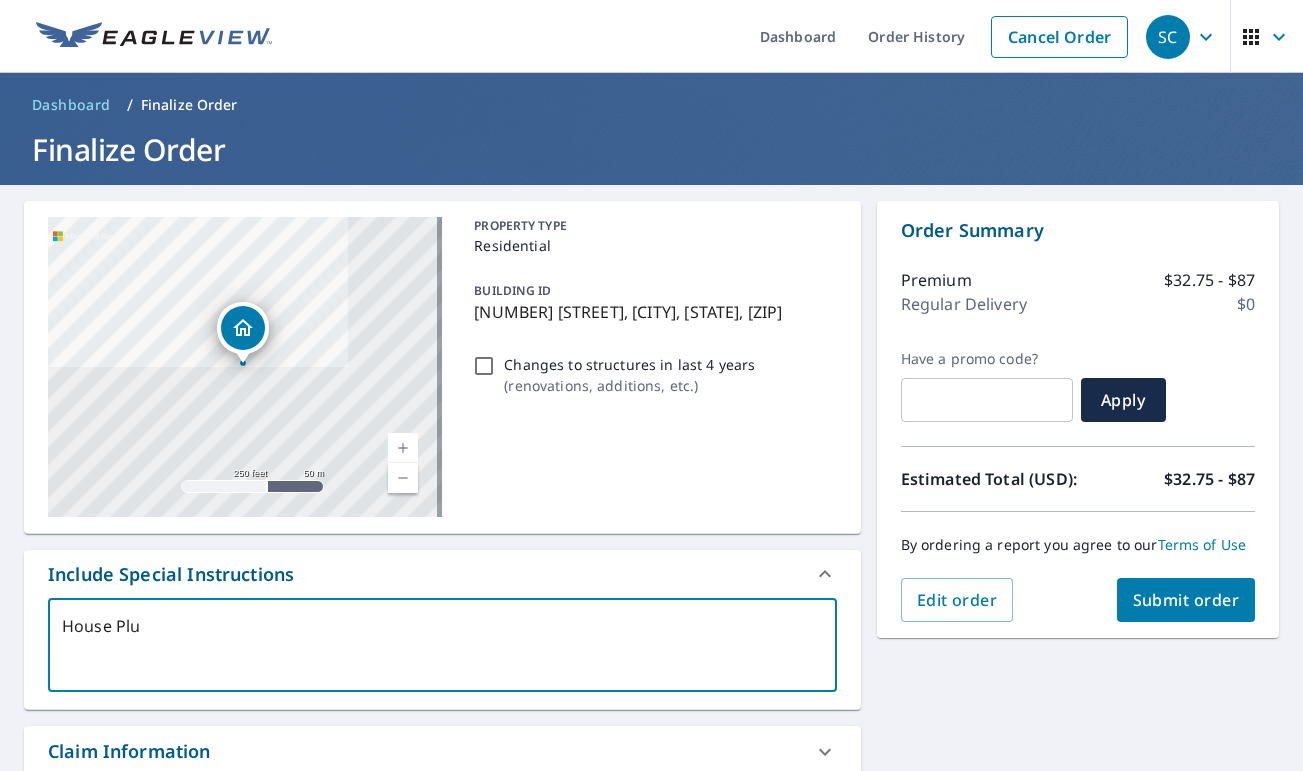 type on "House Plue" 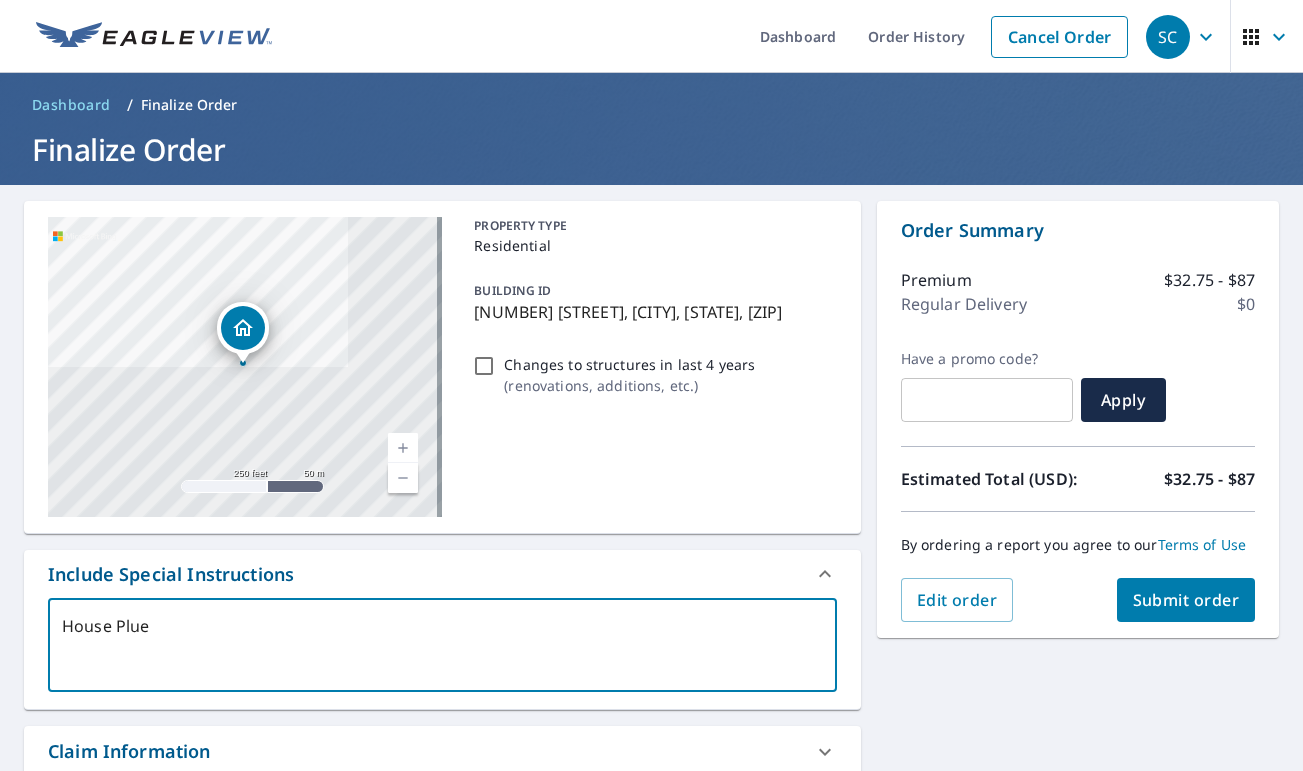 type on "House Blue" 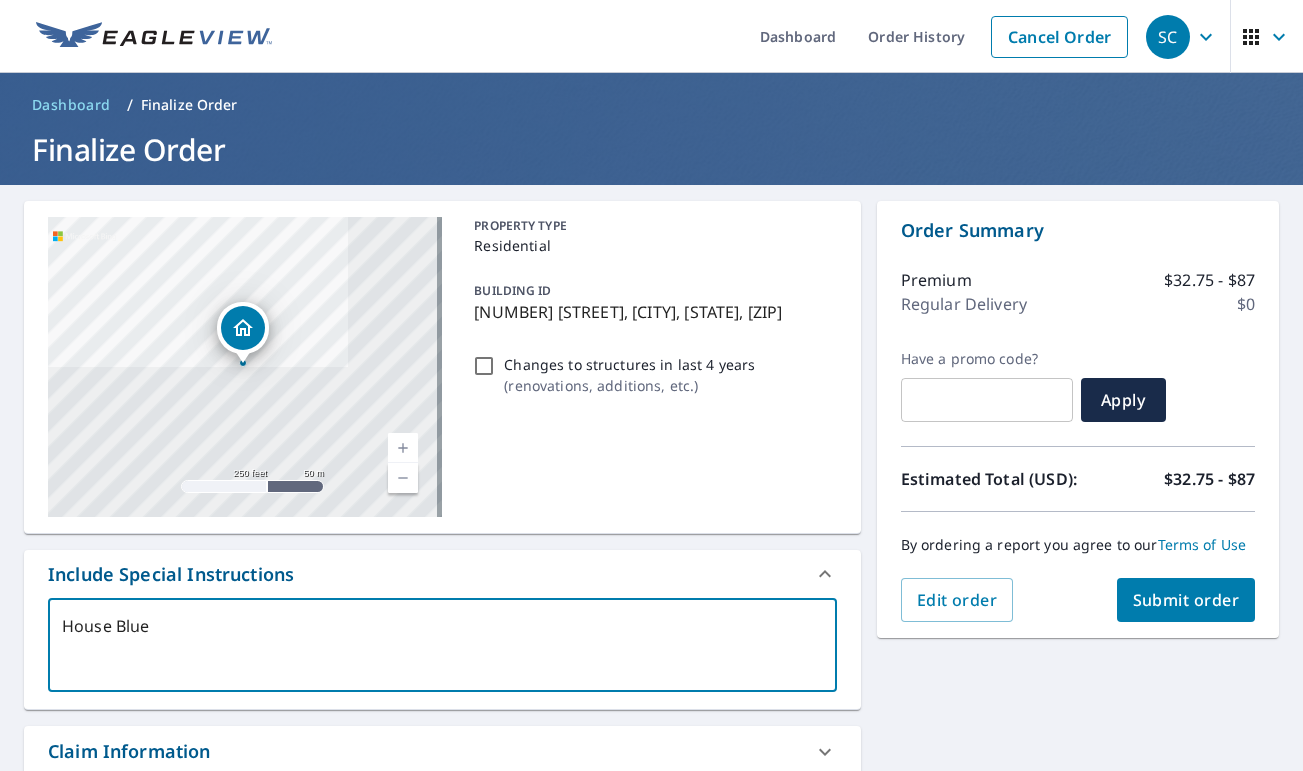 type on "House Blue G" 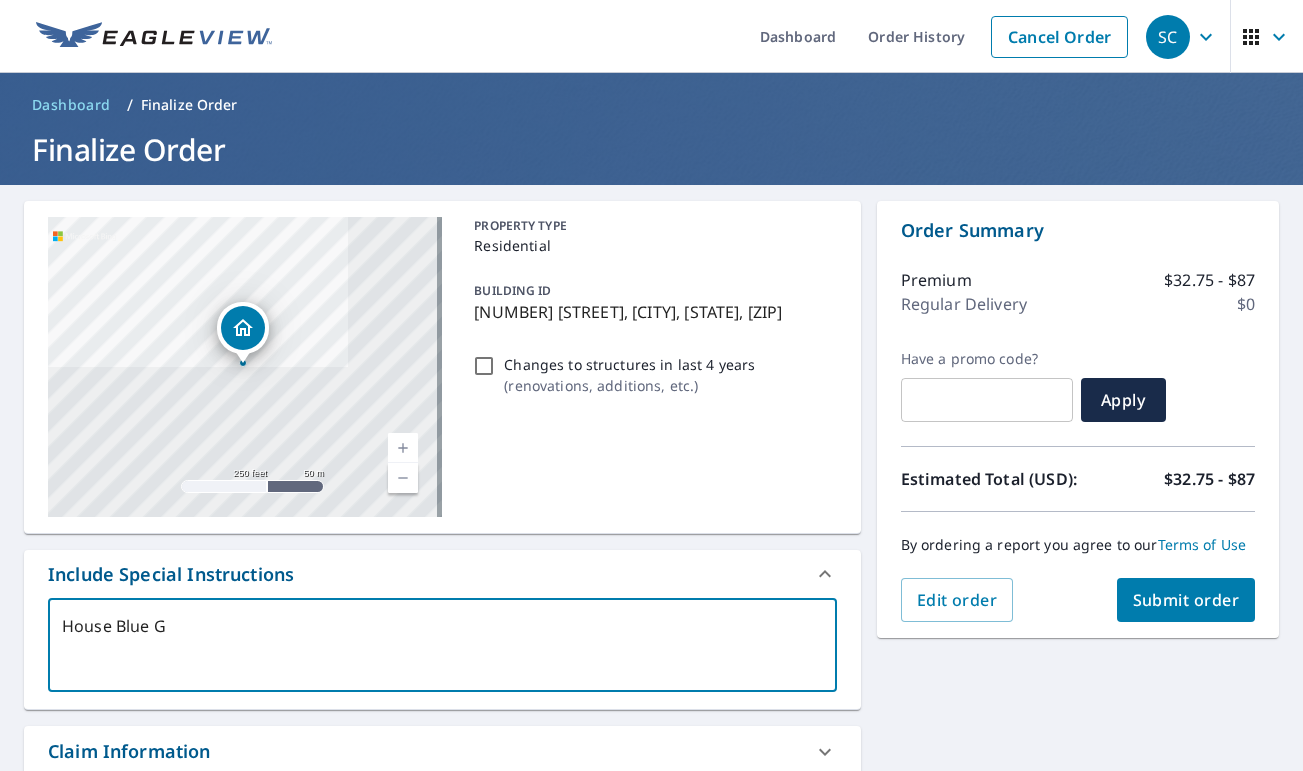 type on "House Blue Ga" 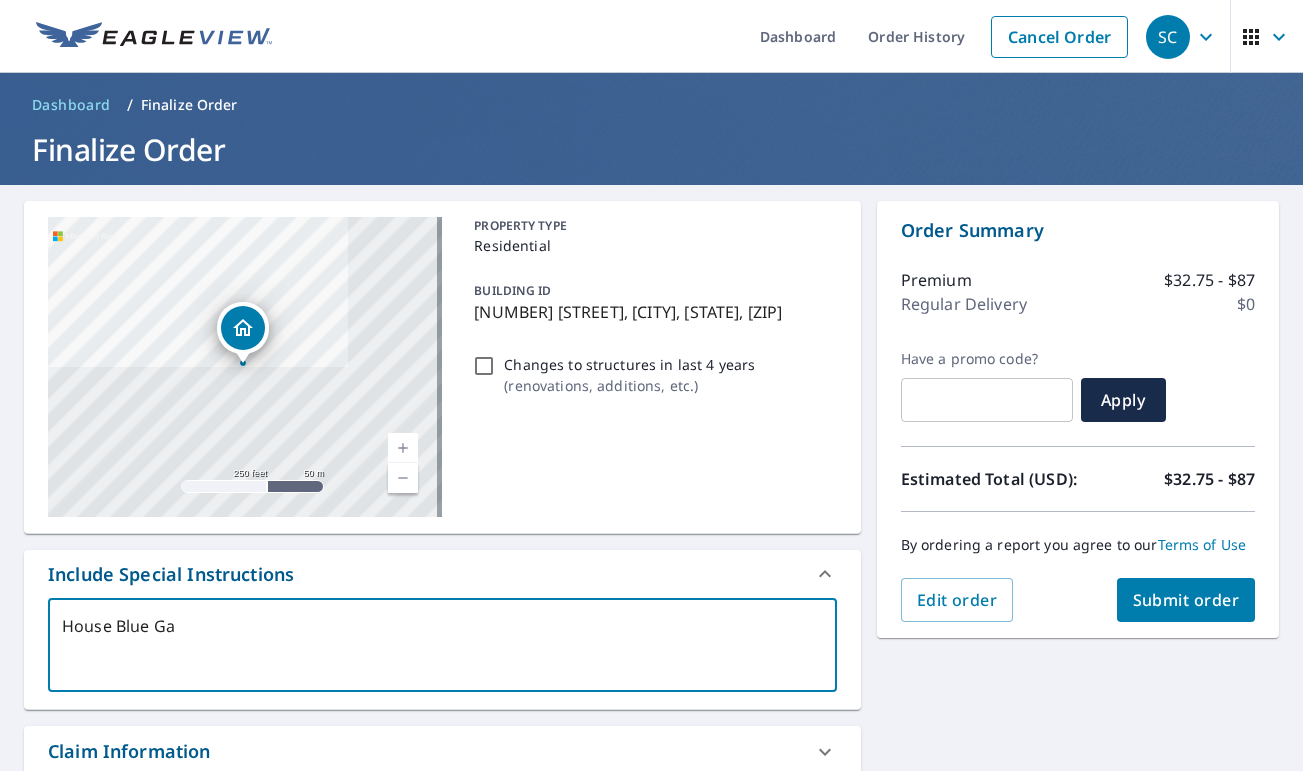 type on "House Blue Gar" 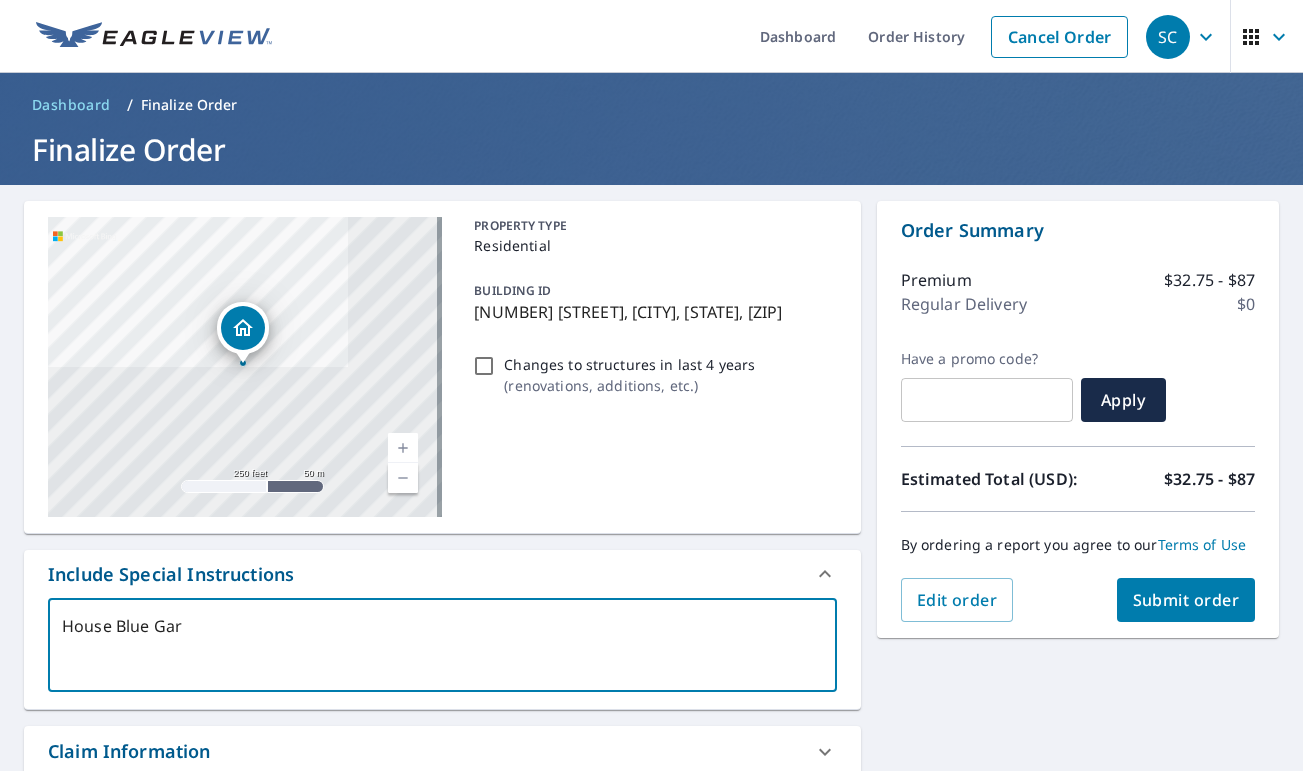 type on "House Blue Gara" 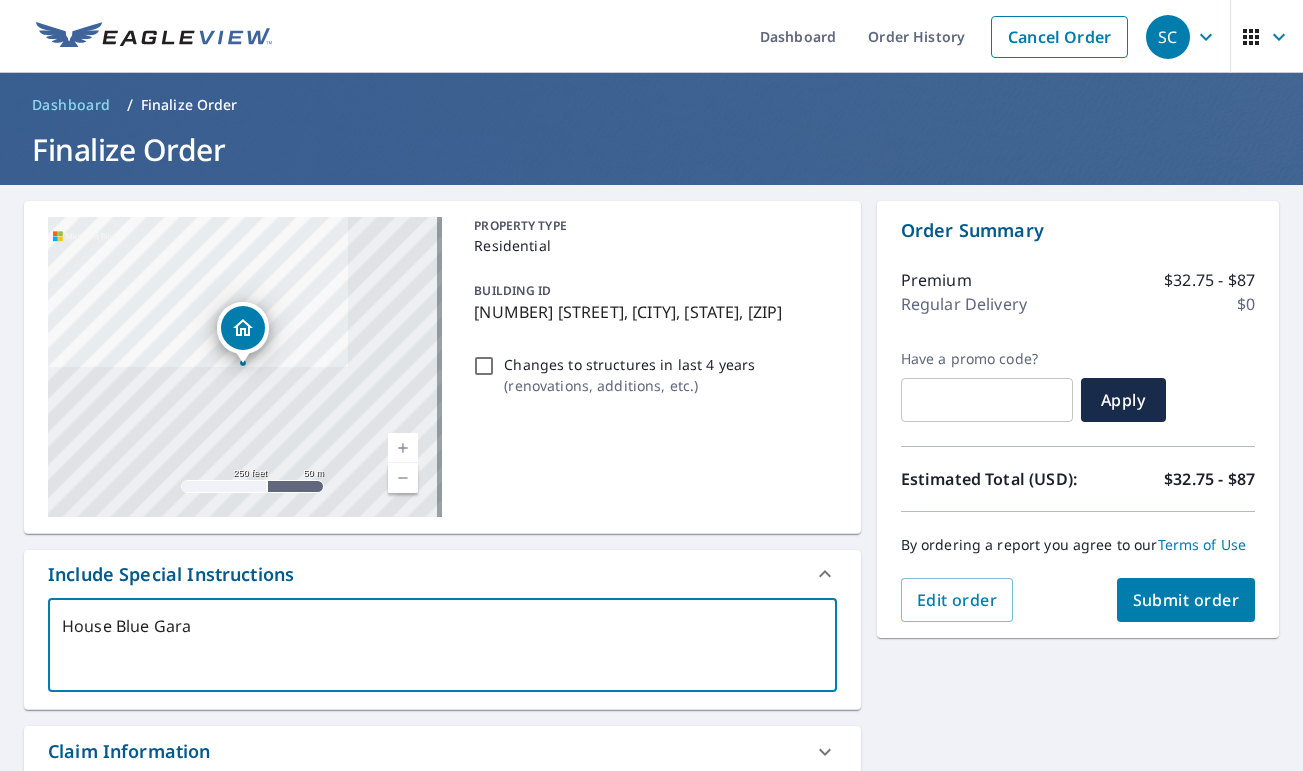 type on "House Blue Garag" 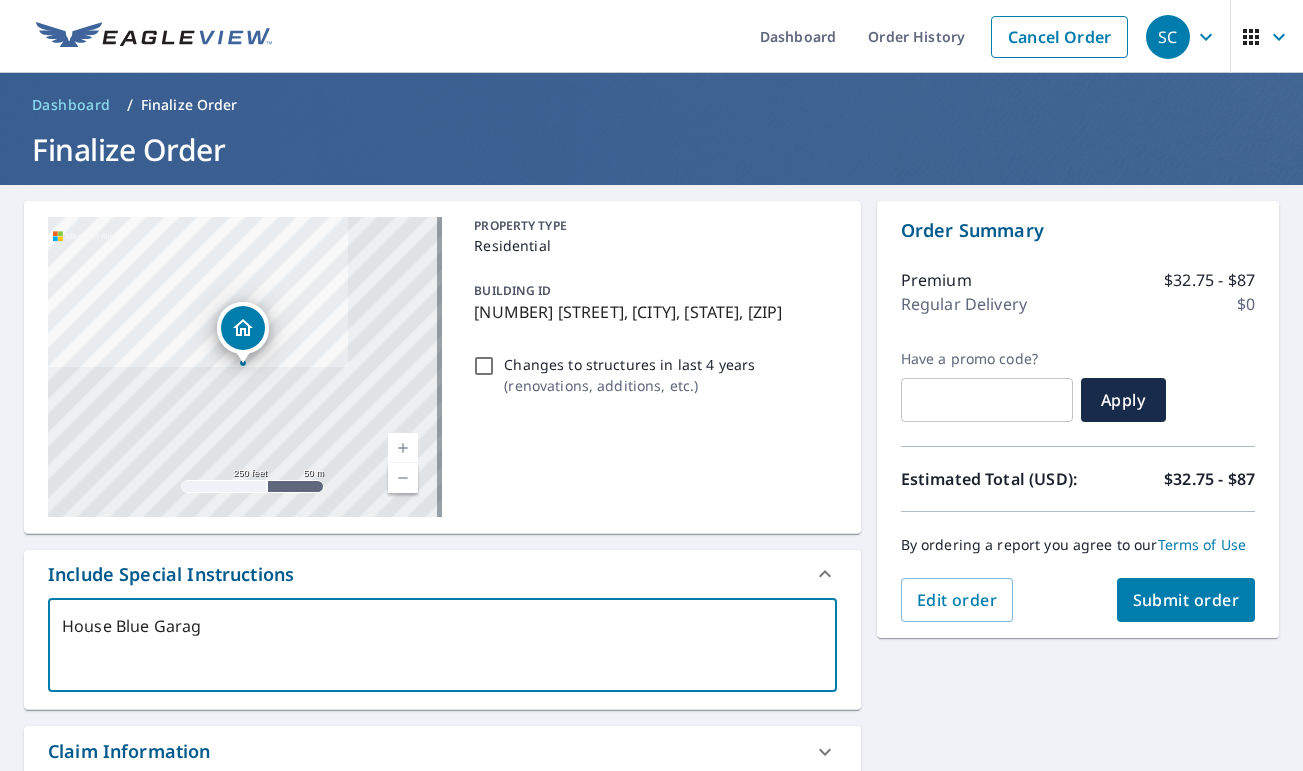 type on "House Blue Garage" 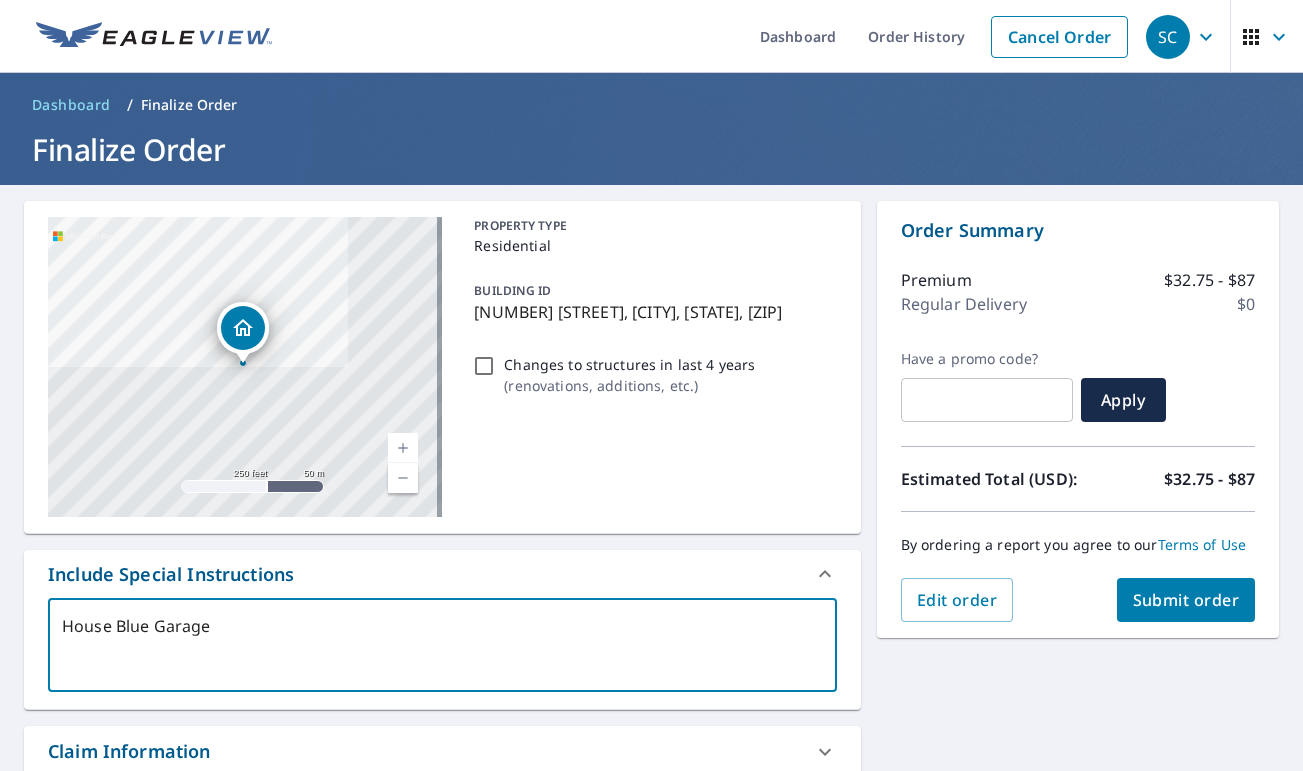 type on "House Blue Garage" 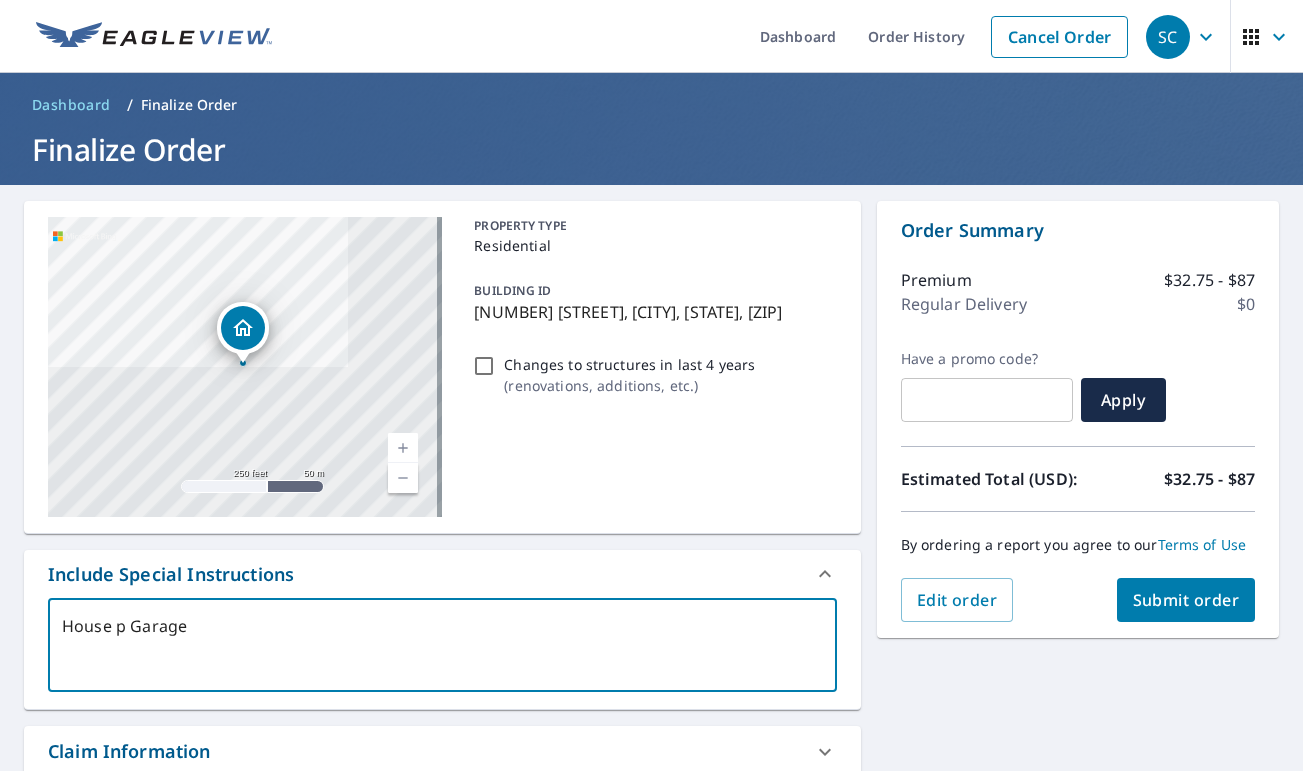 type on "House pl Garage" 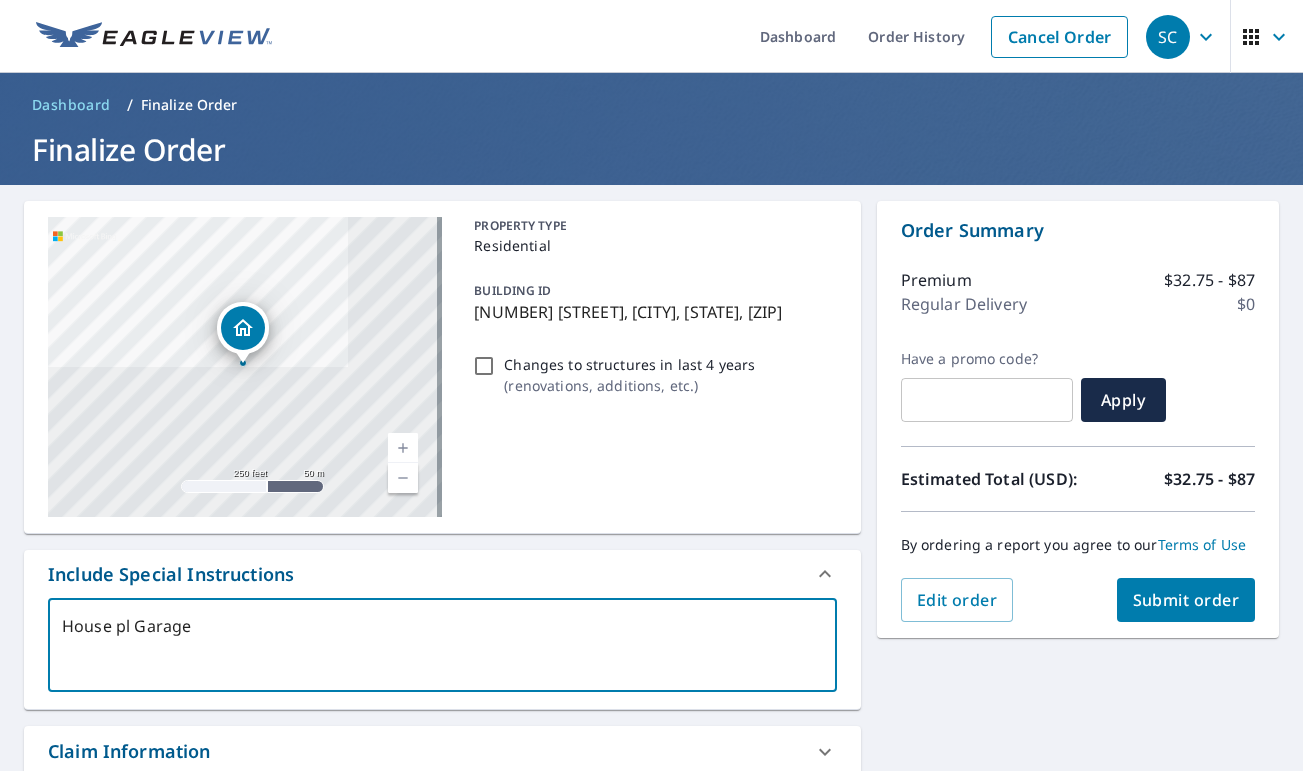 type on "House plu Garage" 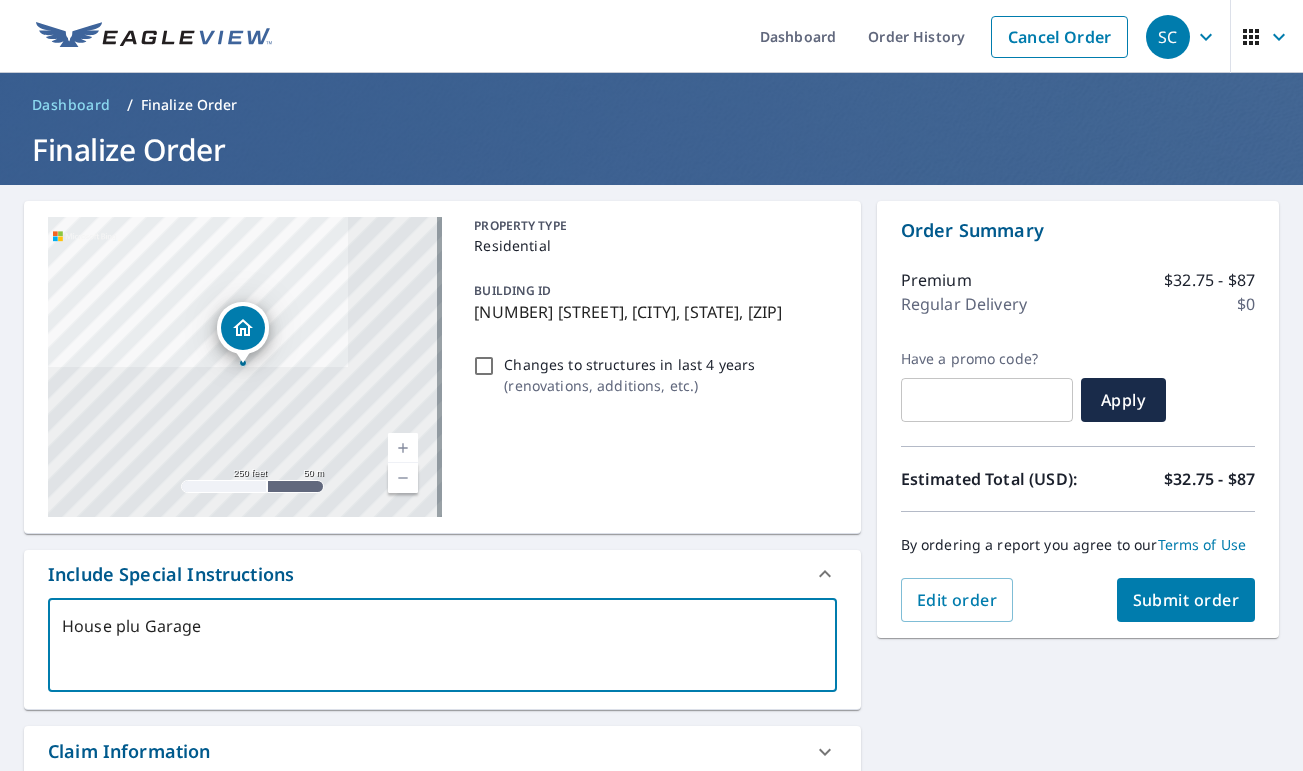 type on "House plus Garage" 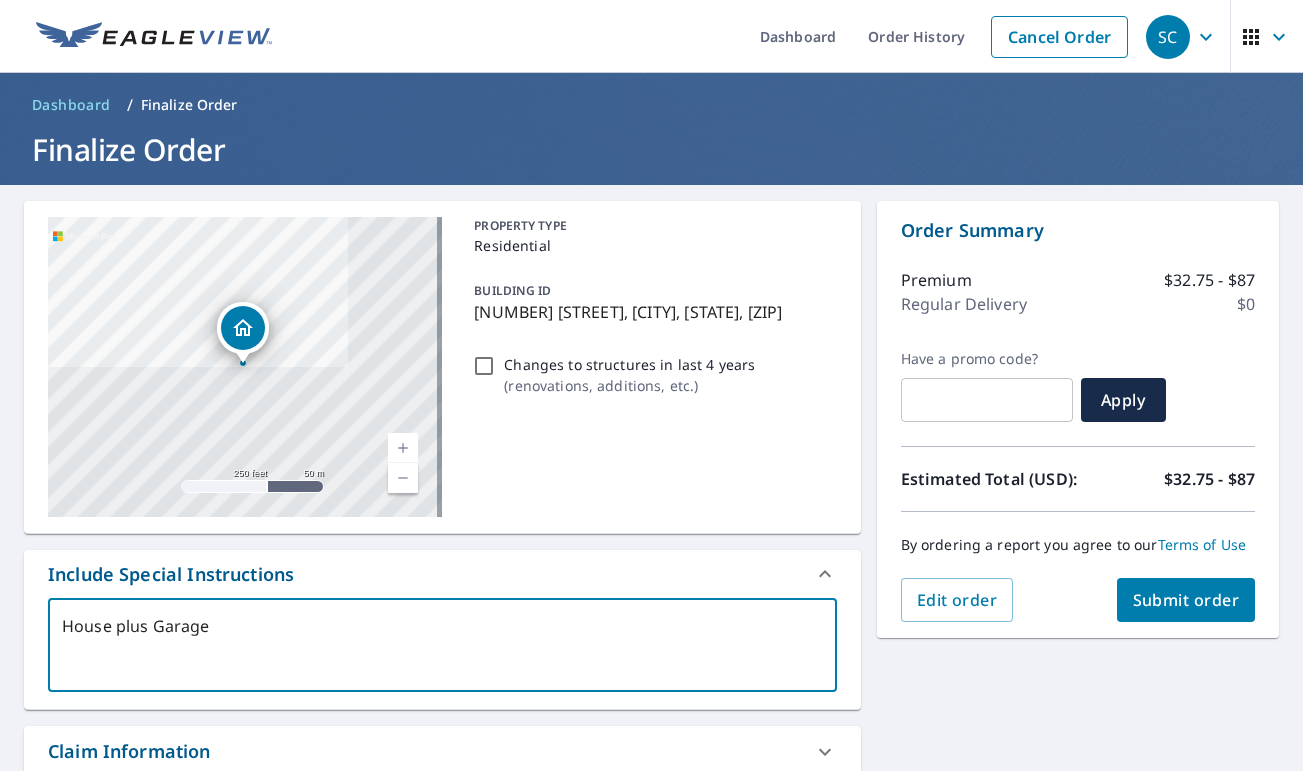 type on "House pluse Garage" 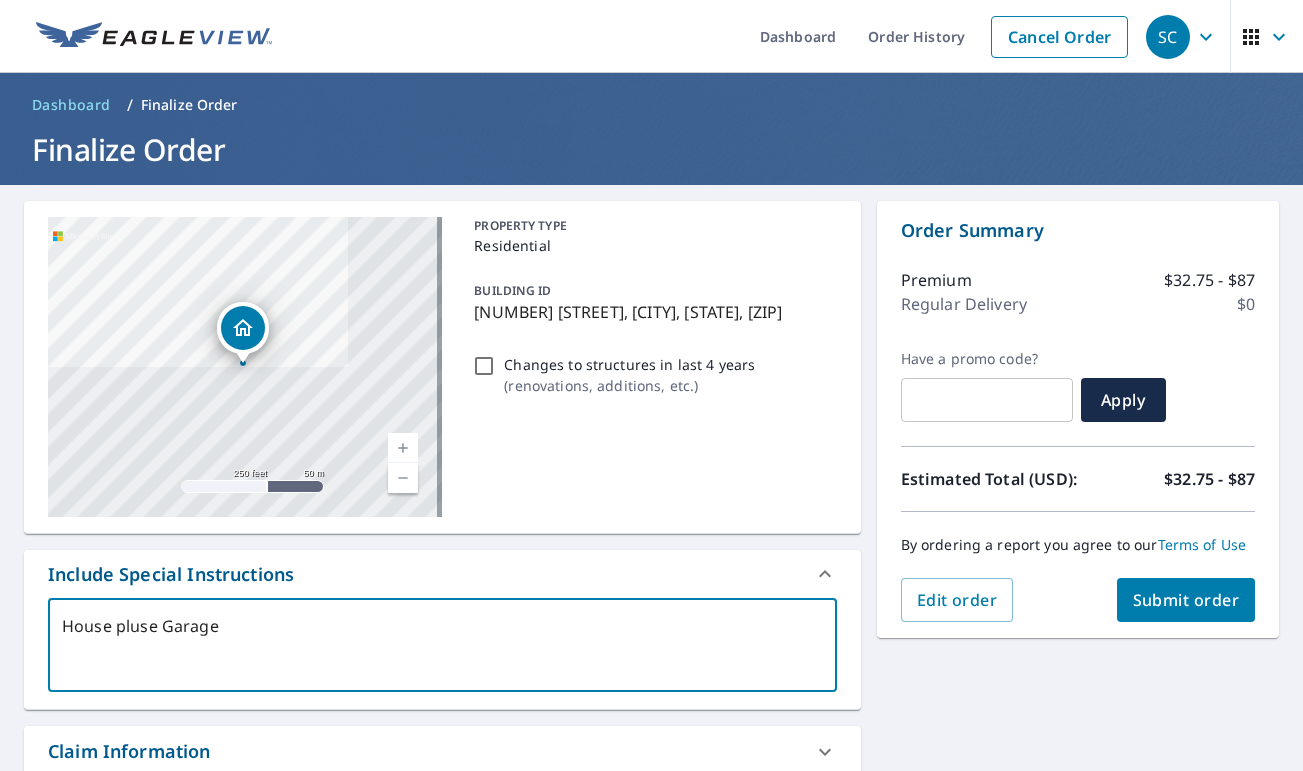 type on "House plus Garage" 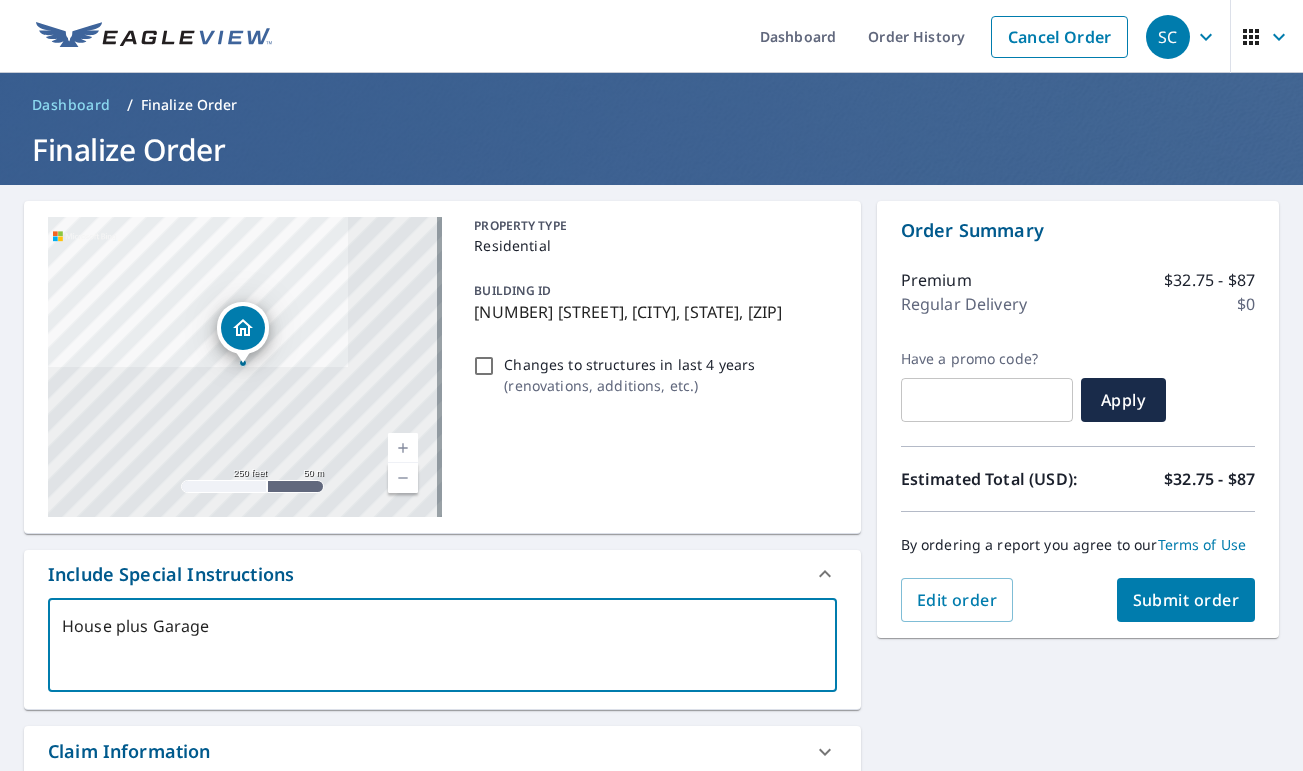 type on "House plu Garage" 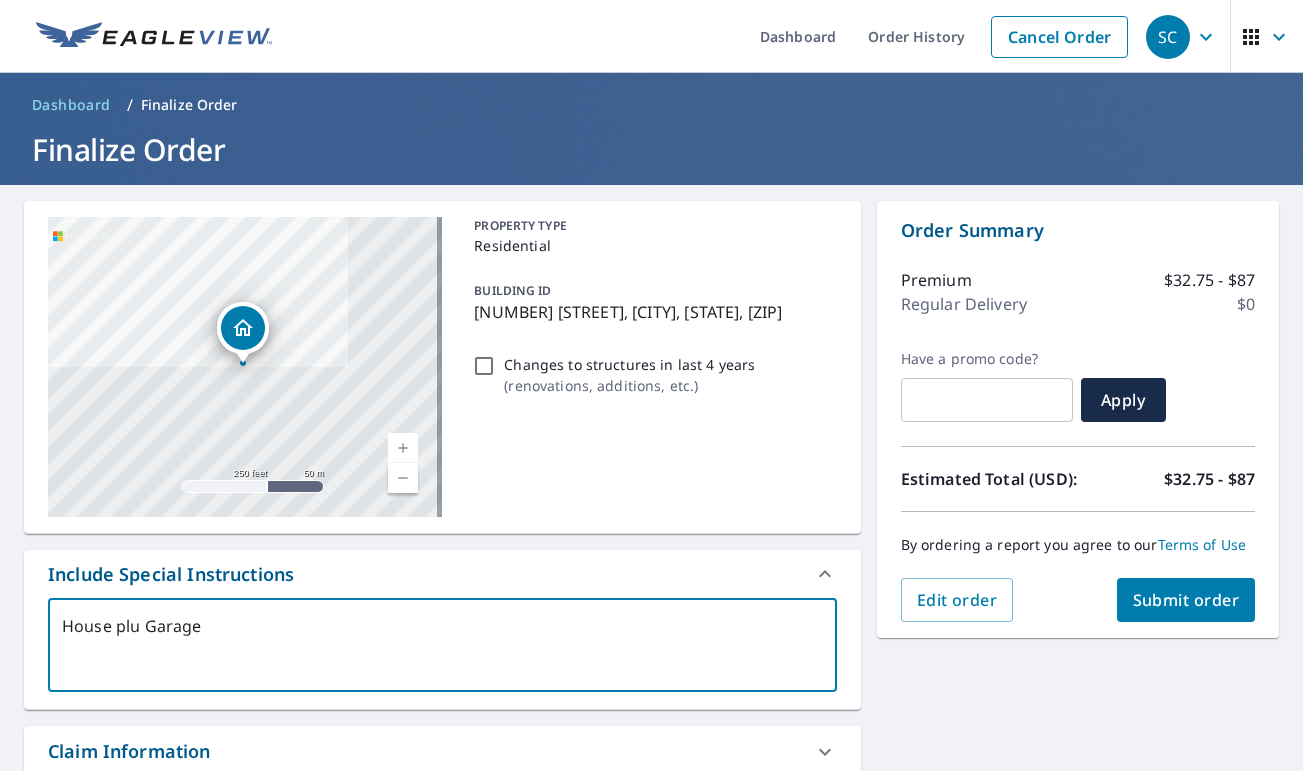 type on "House pl Garage" 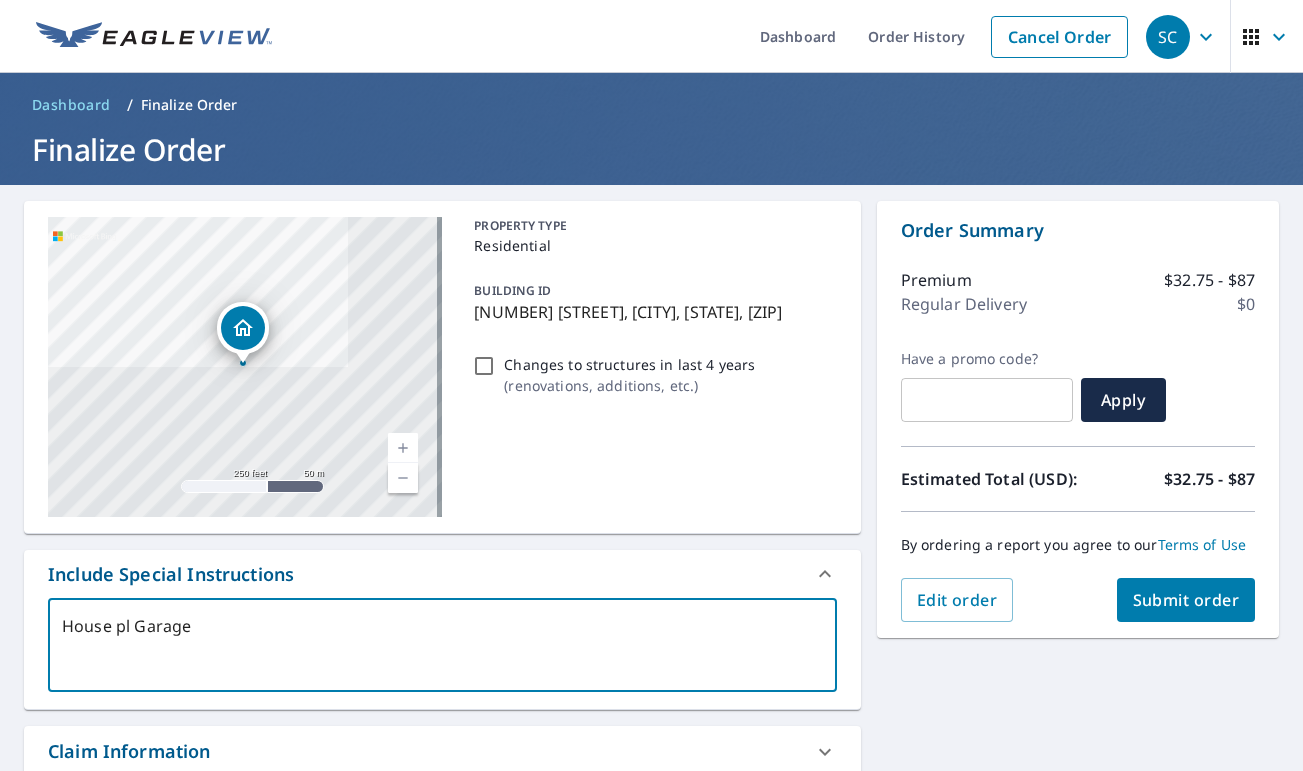 type on "House p Garage" 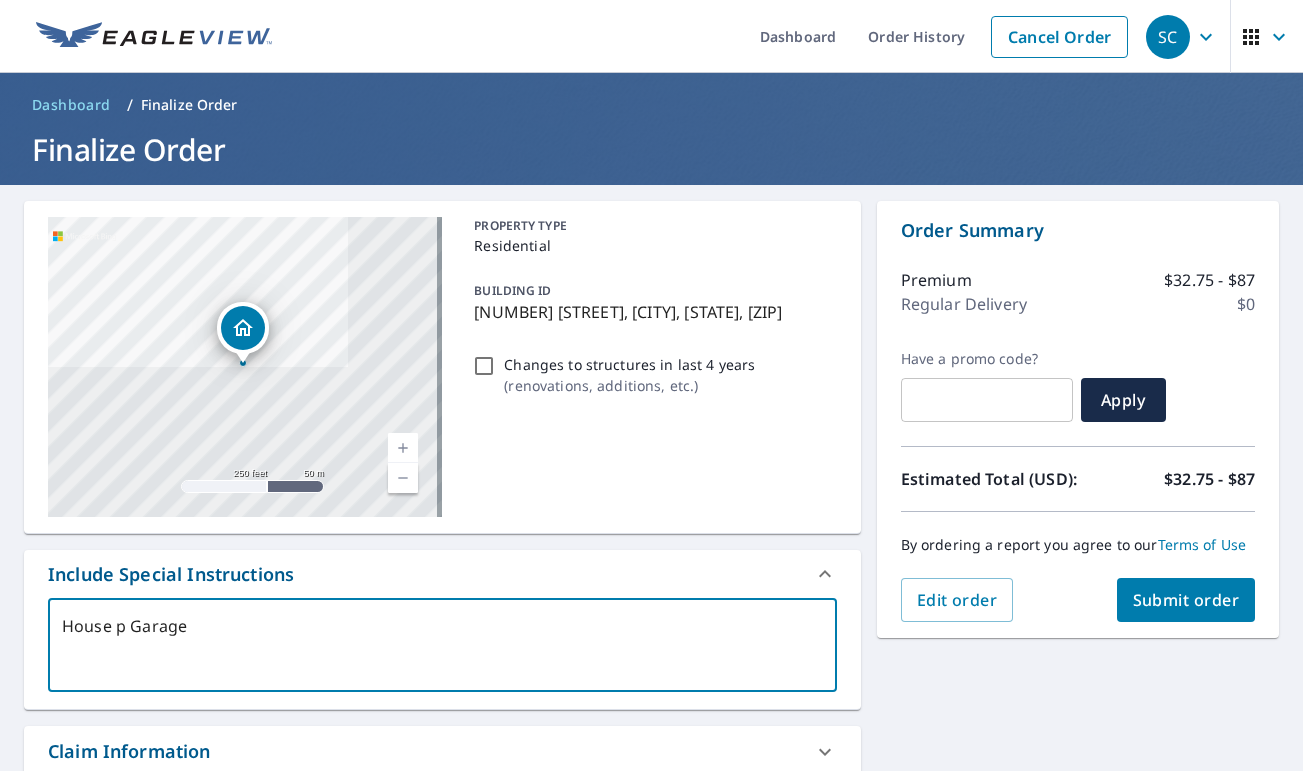 type on "House Garage" 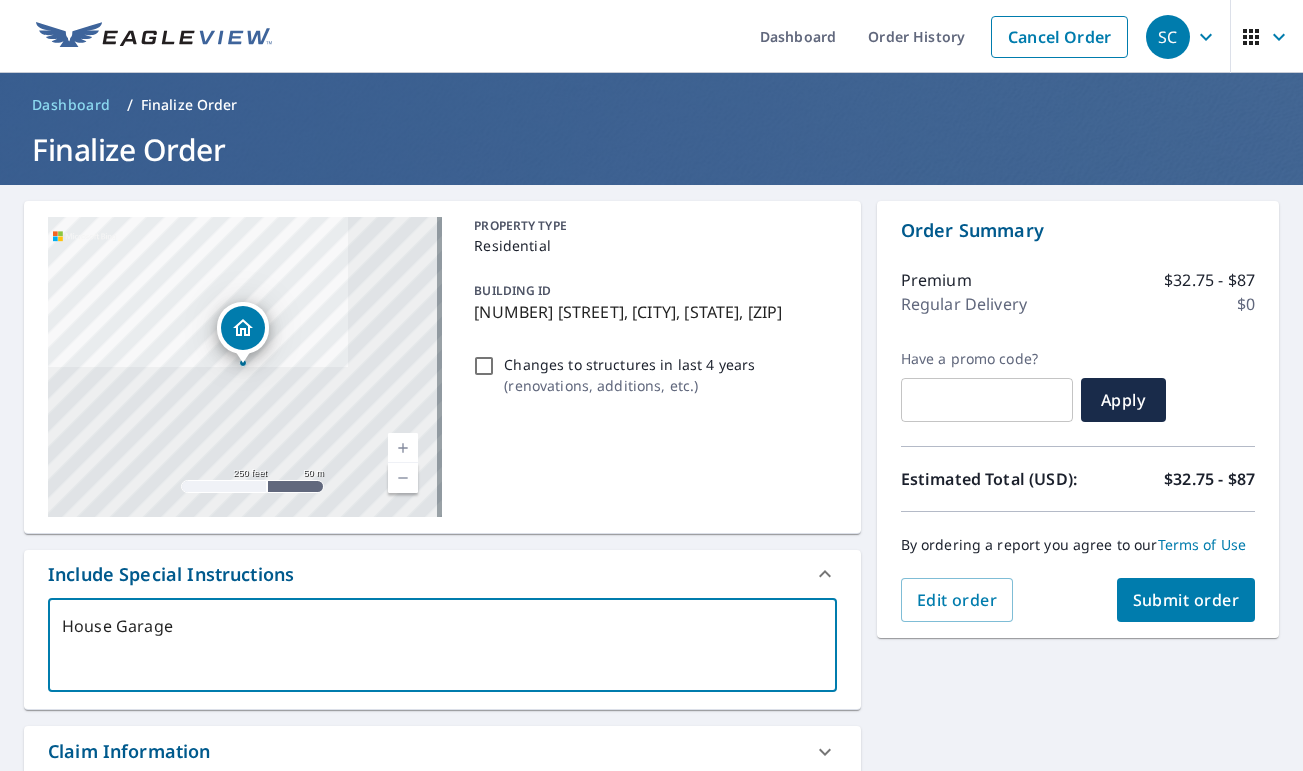 type on "House Garage" 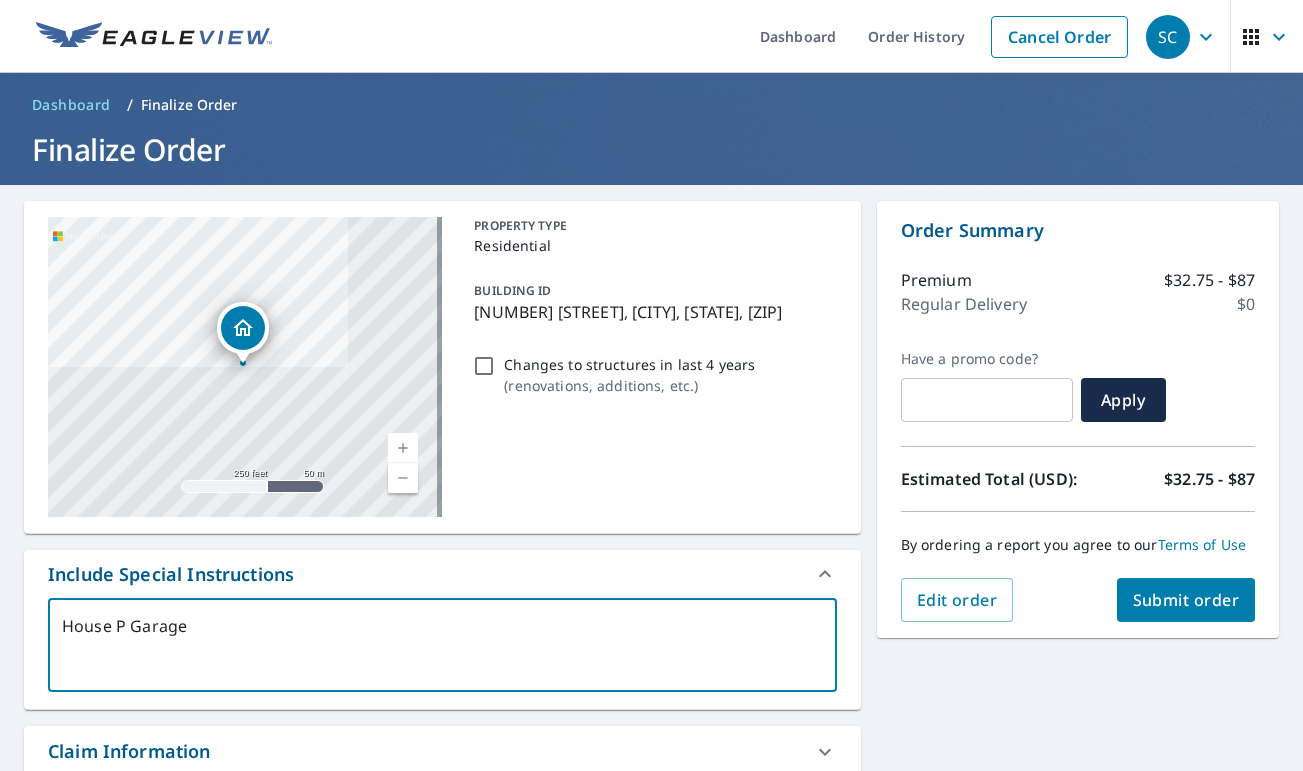 type on "House Pl Garage" 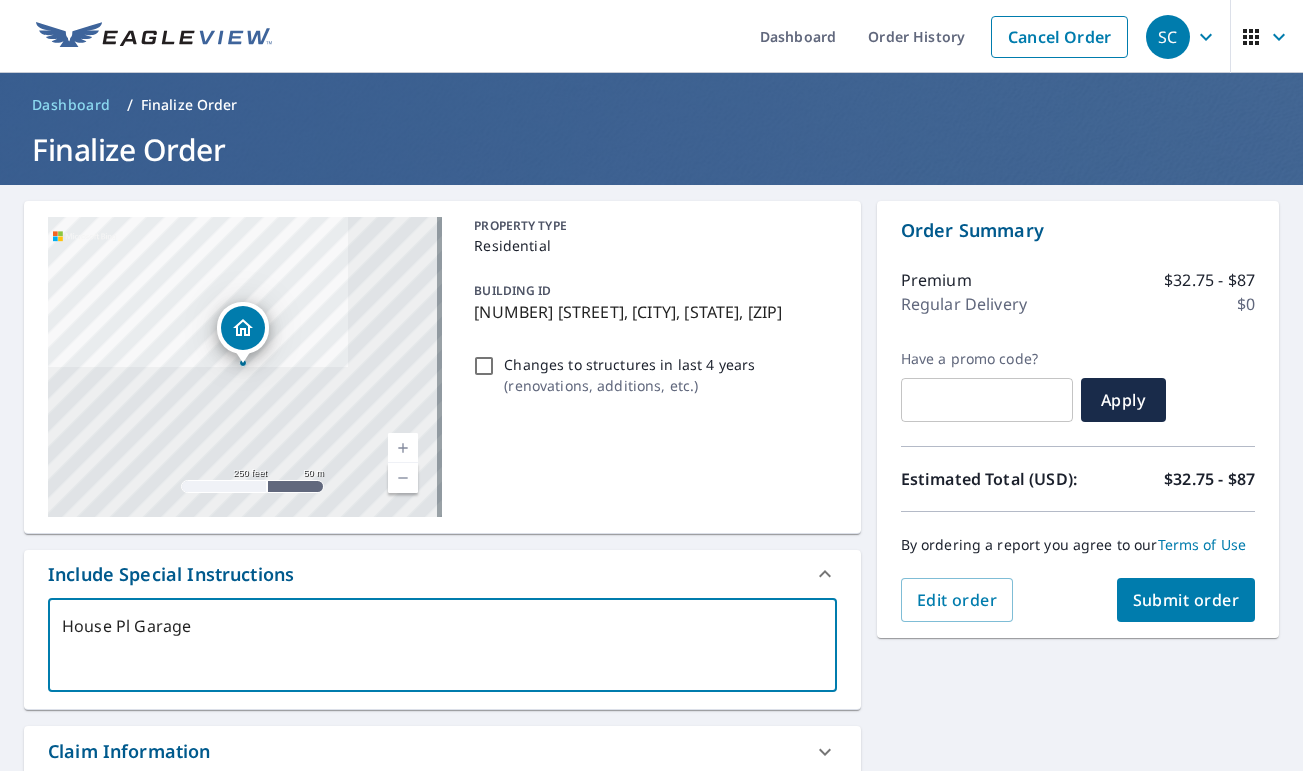type on "House Plu Garage" 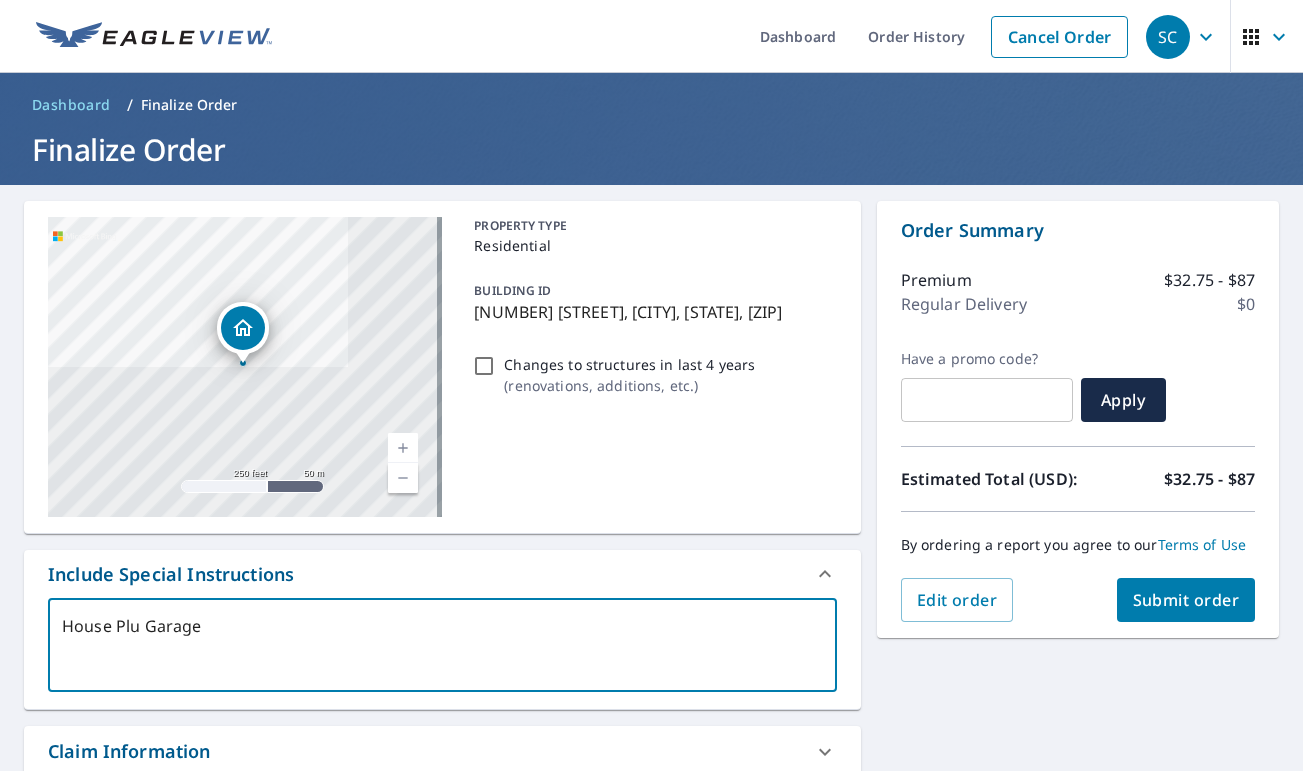 type on "House Plus Garage" 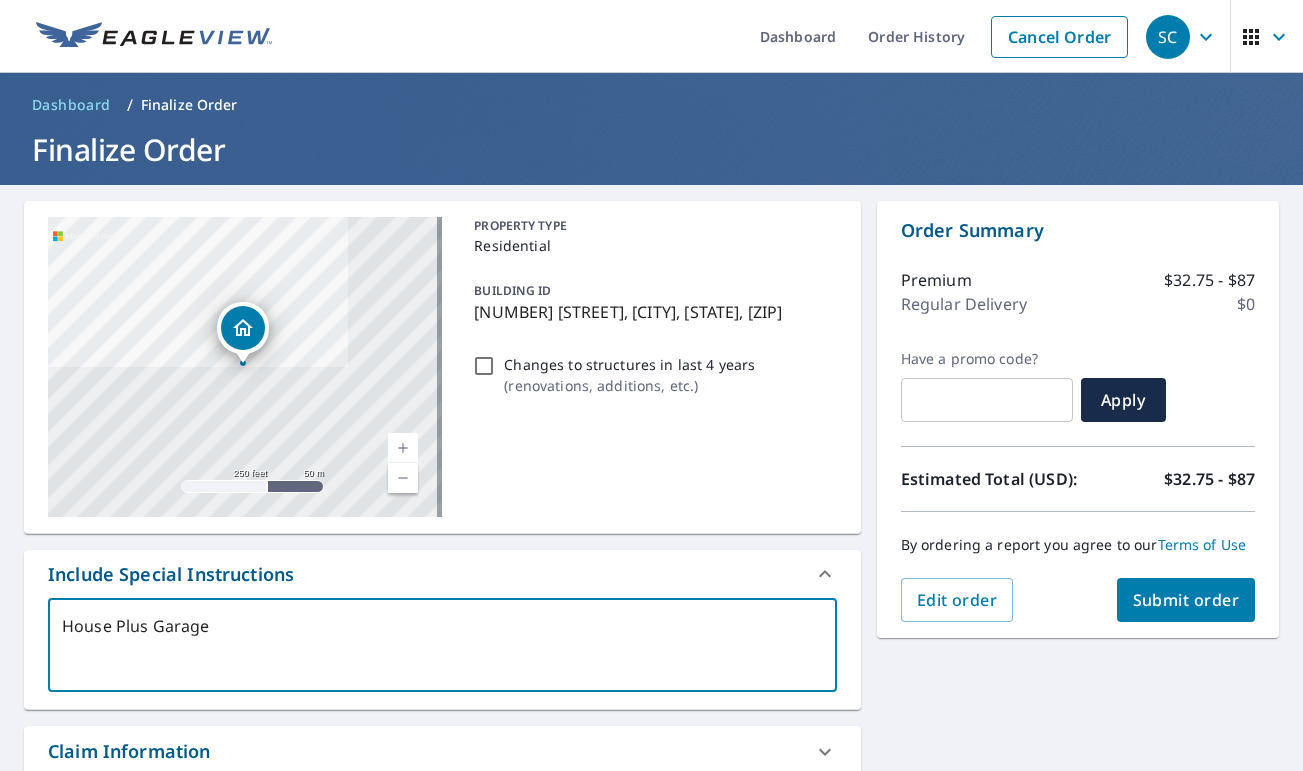 type on "House Pluse Garage" 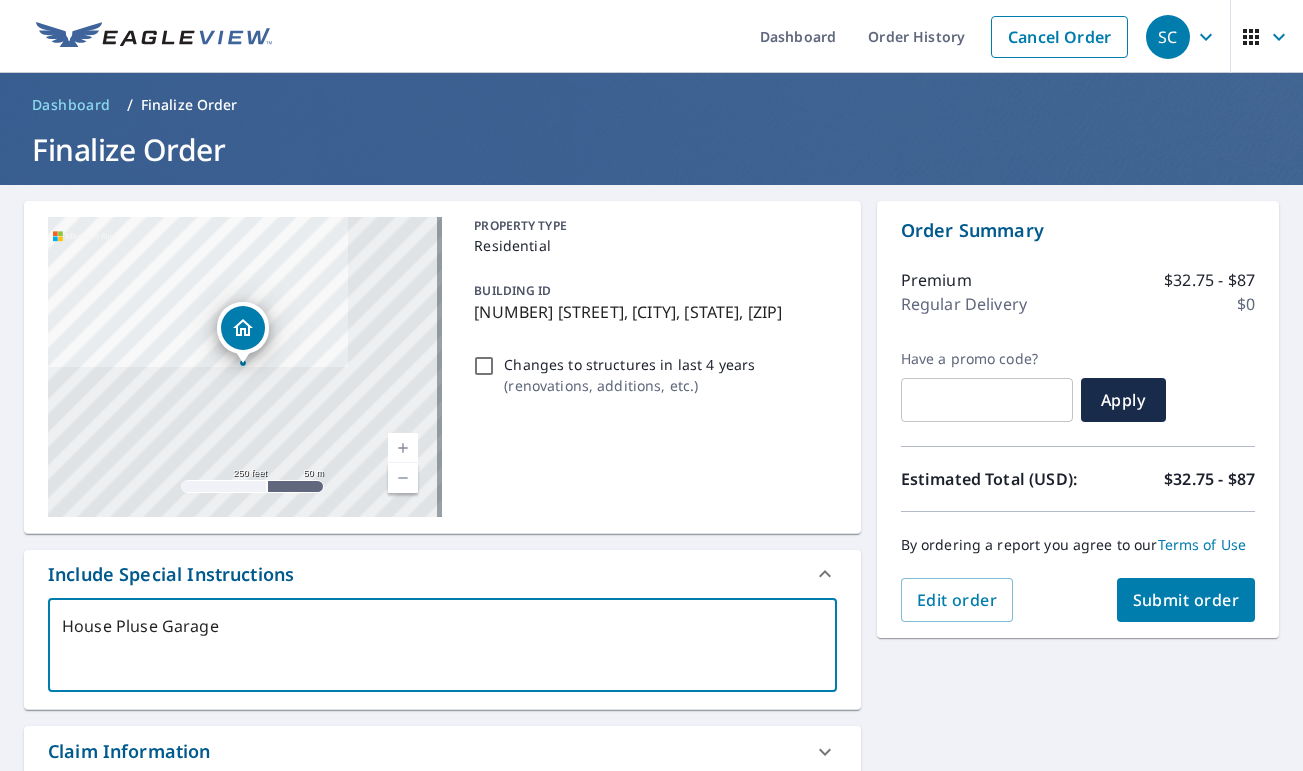 type on "House Pluse Garage" 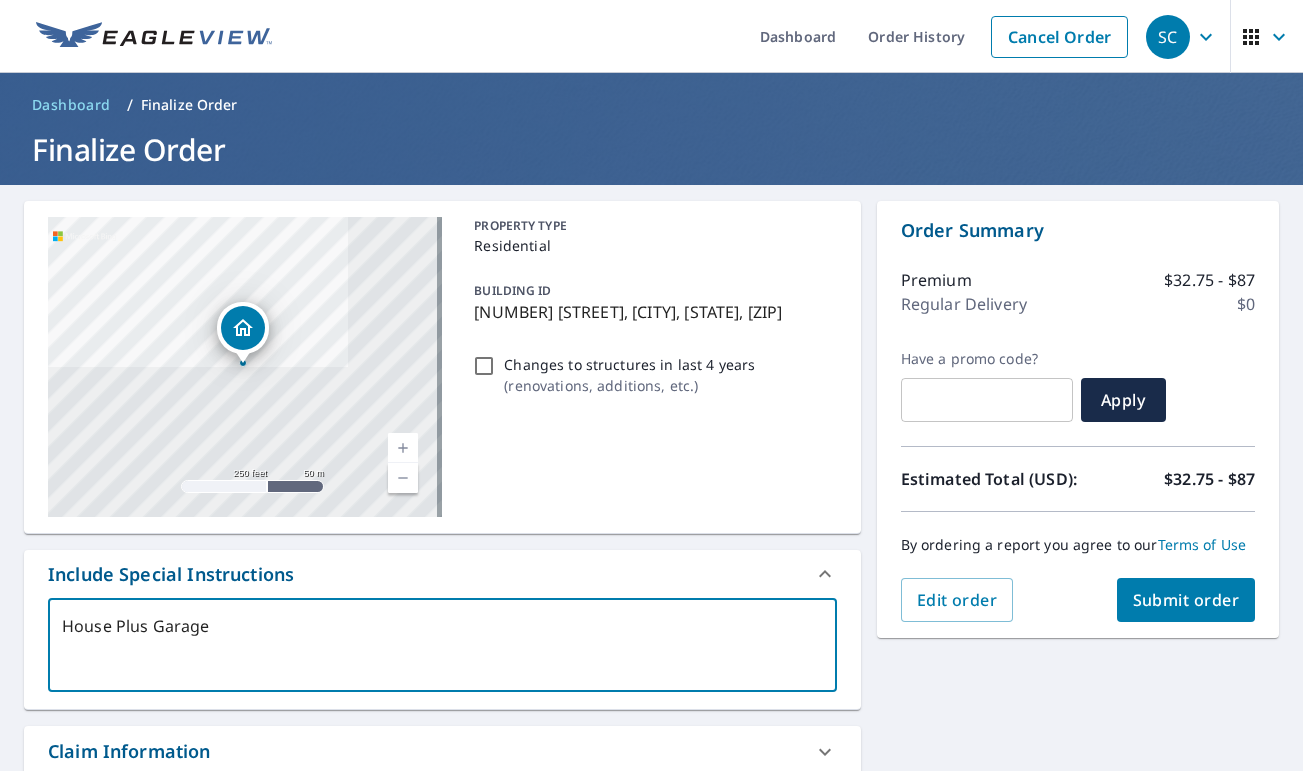 type on "House Plus Garage" 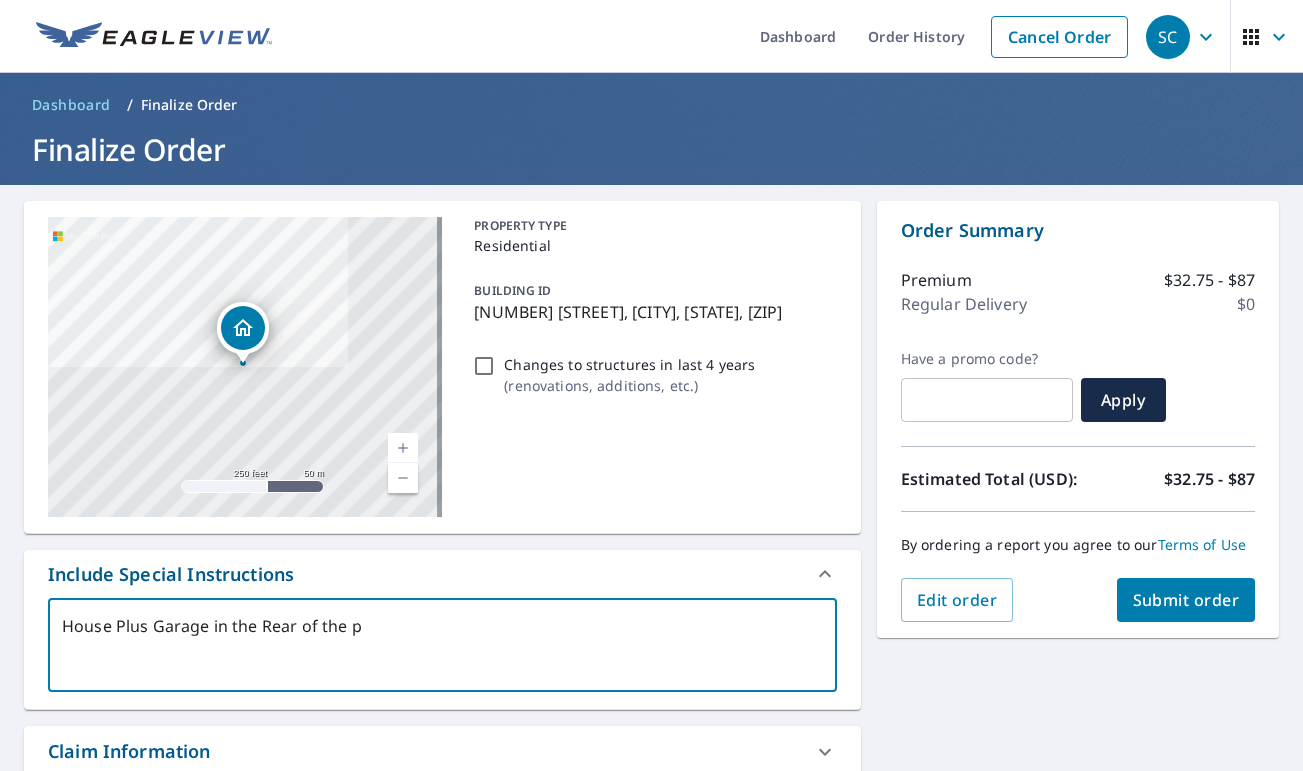 type on "House Plus Garage in" 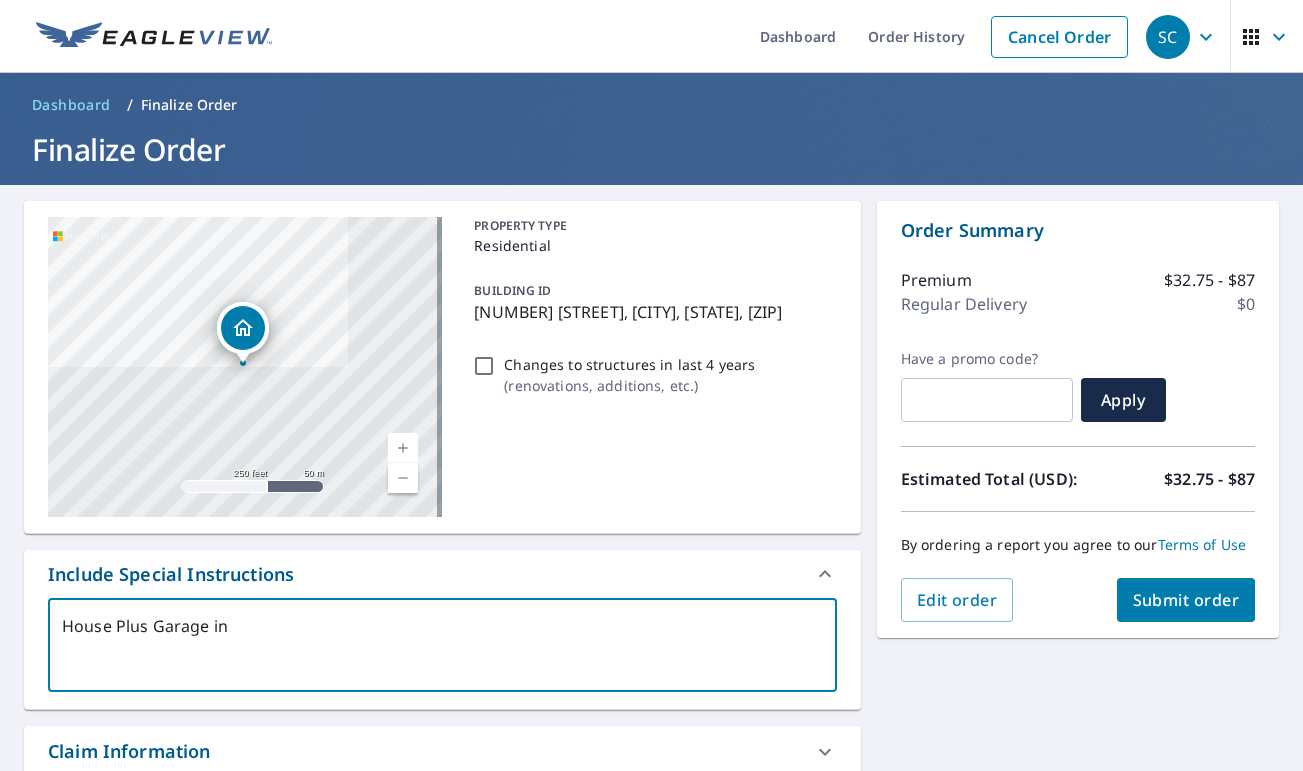 type on "House Plus Garage in" 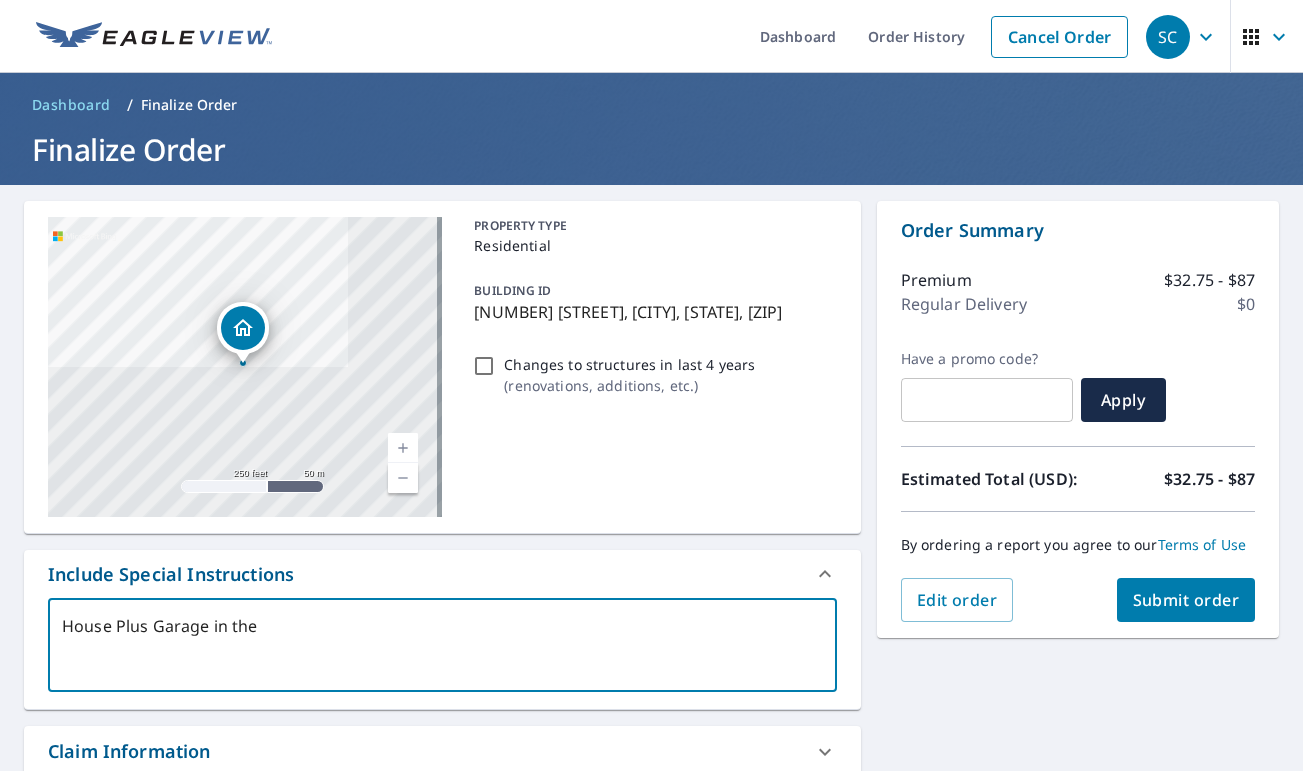 type on "House Plus Garage in the th" 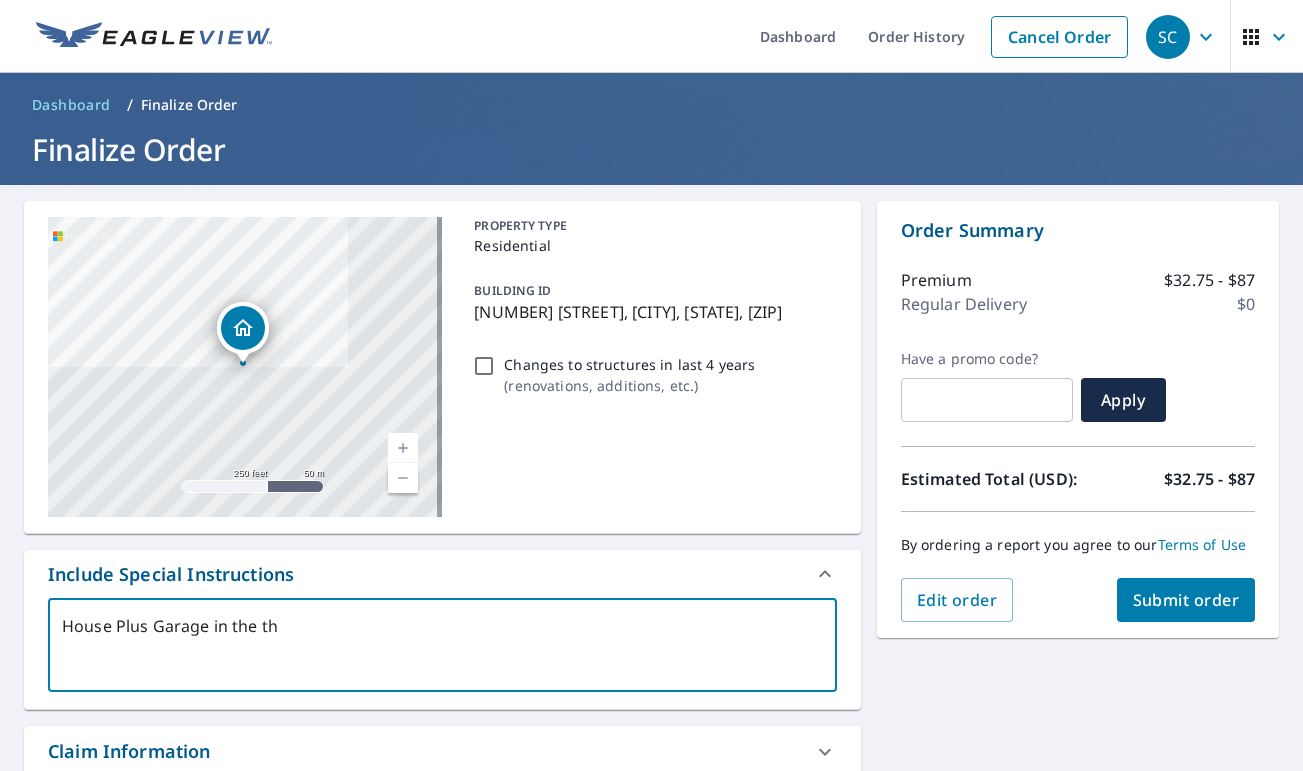 type on "House Plus Garage in the" 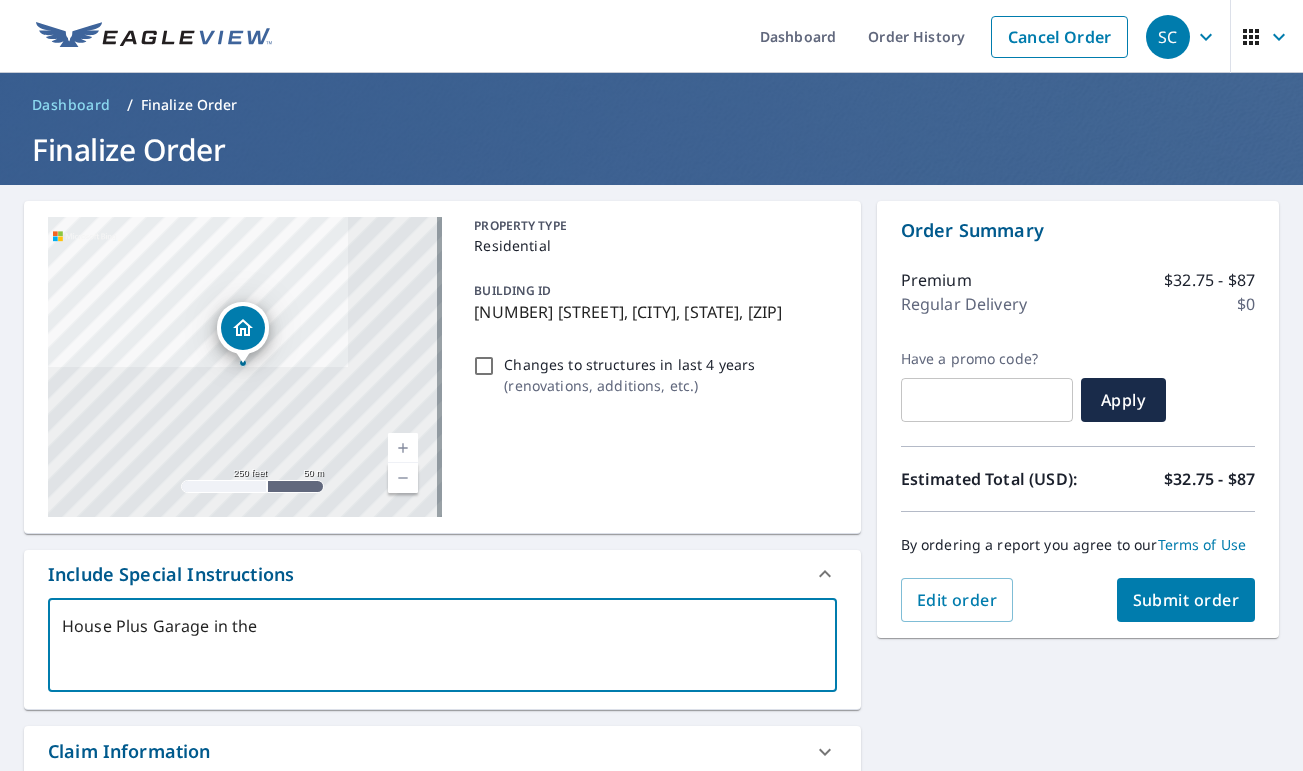 type on "House Plus Garage in the" 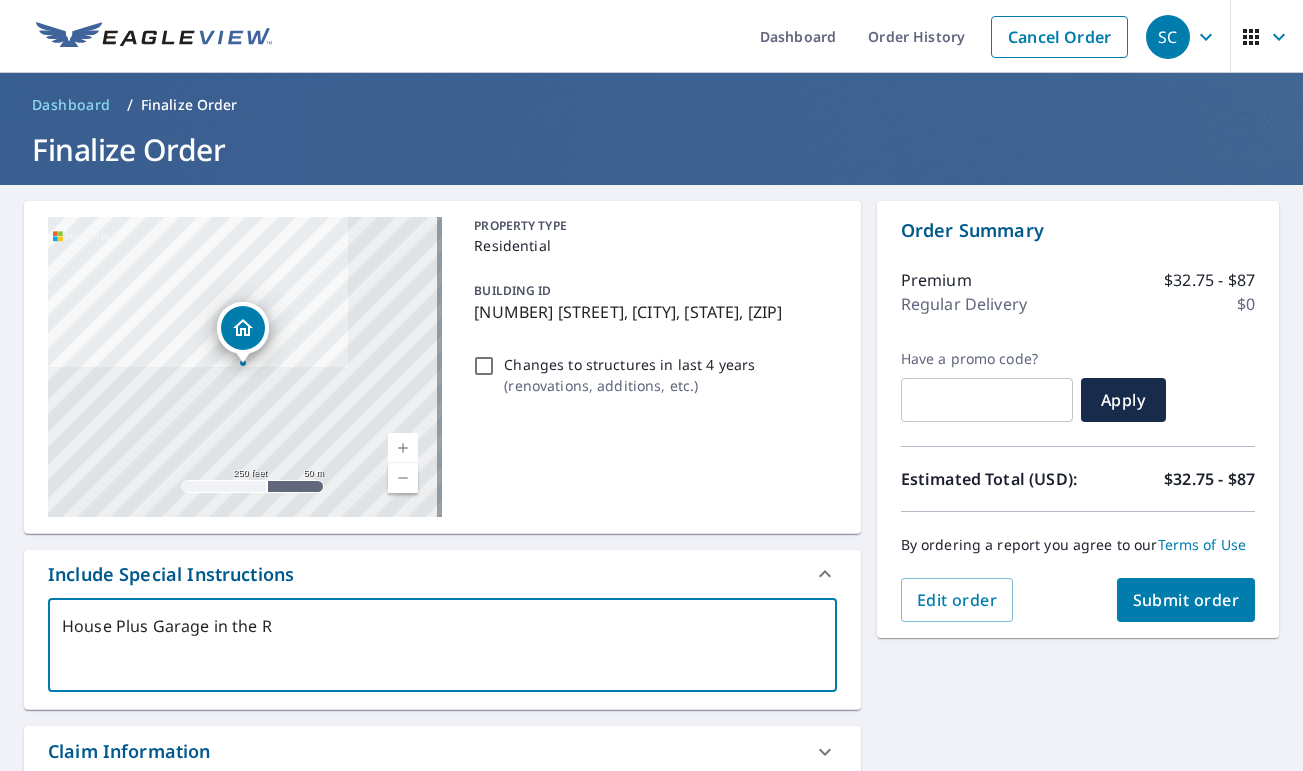 type on "House Plus Garage in the Re" 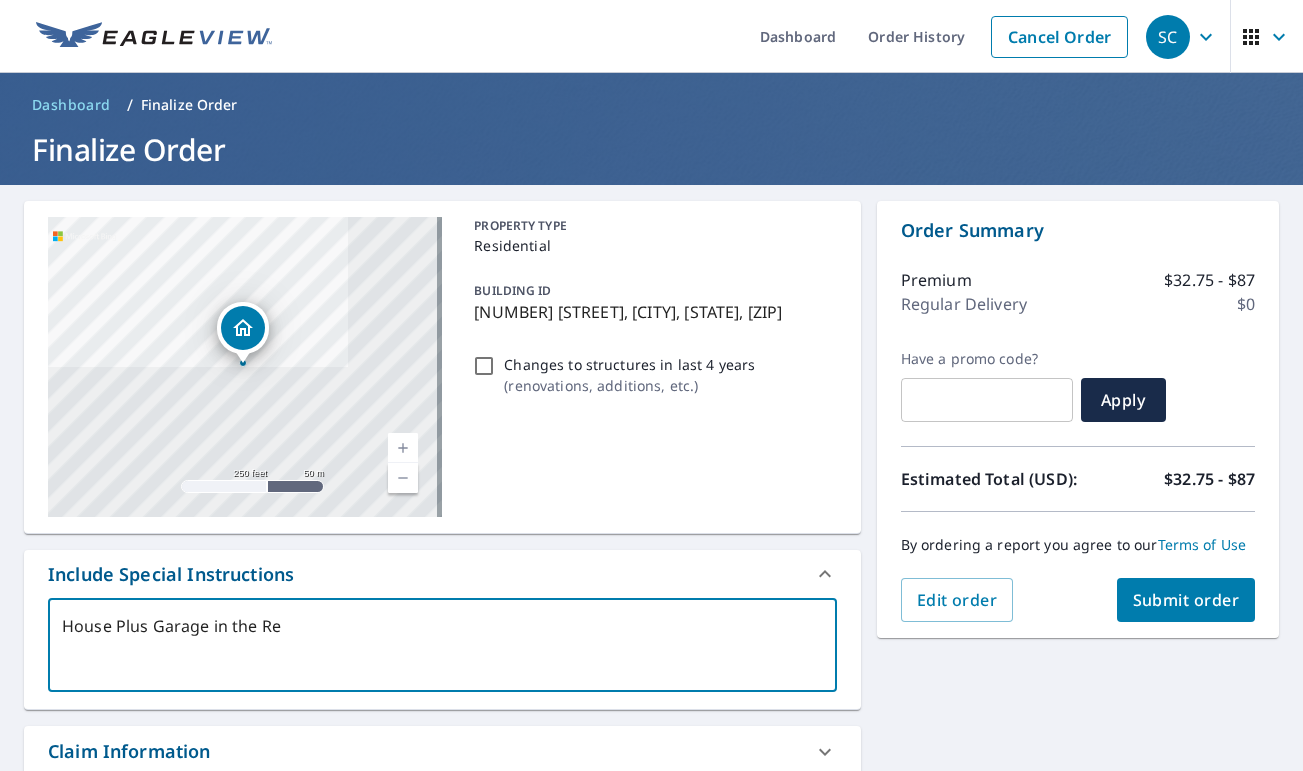 type on "House Plus Garage in the Rea" 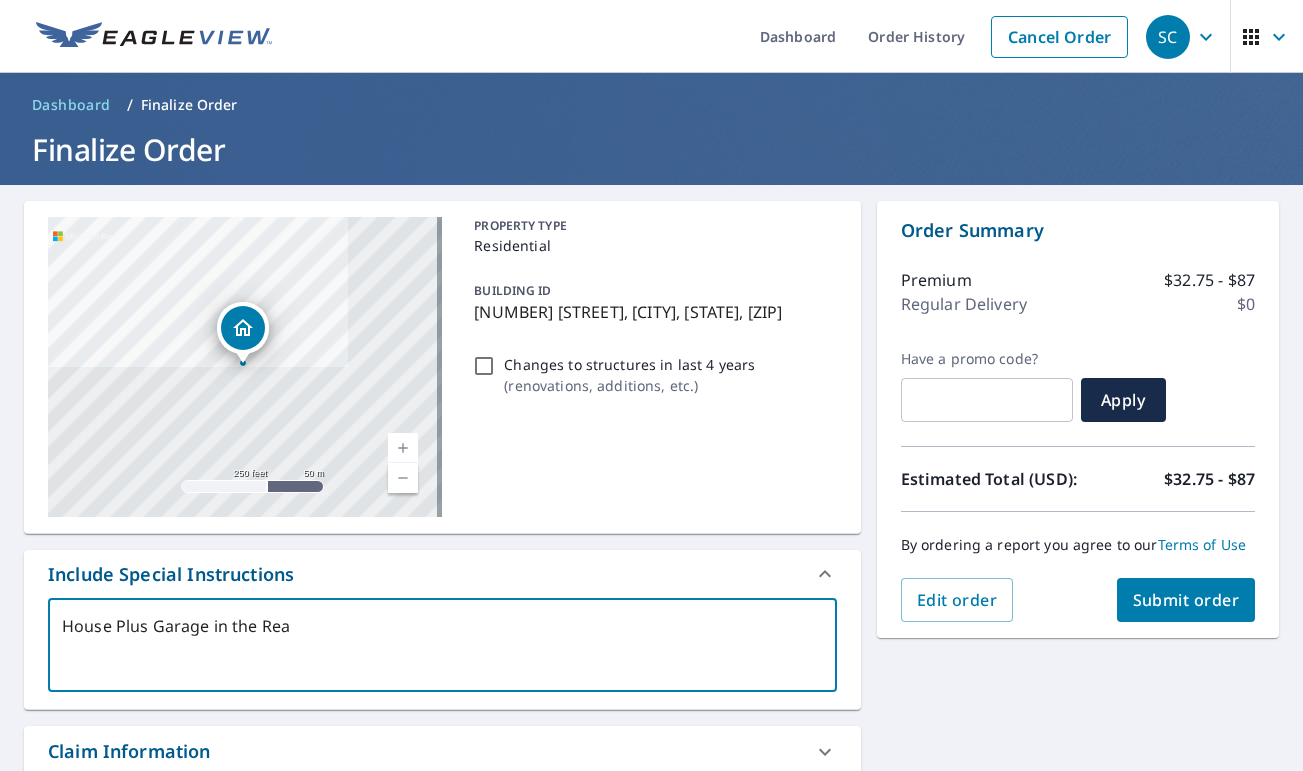 type on "House Plus Garage in the Rear" 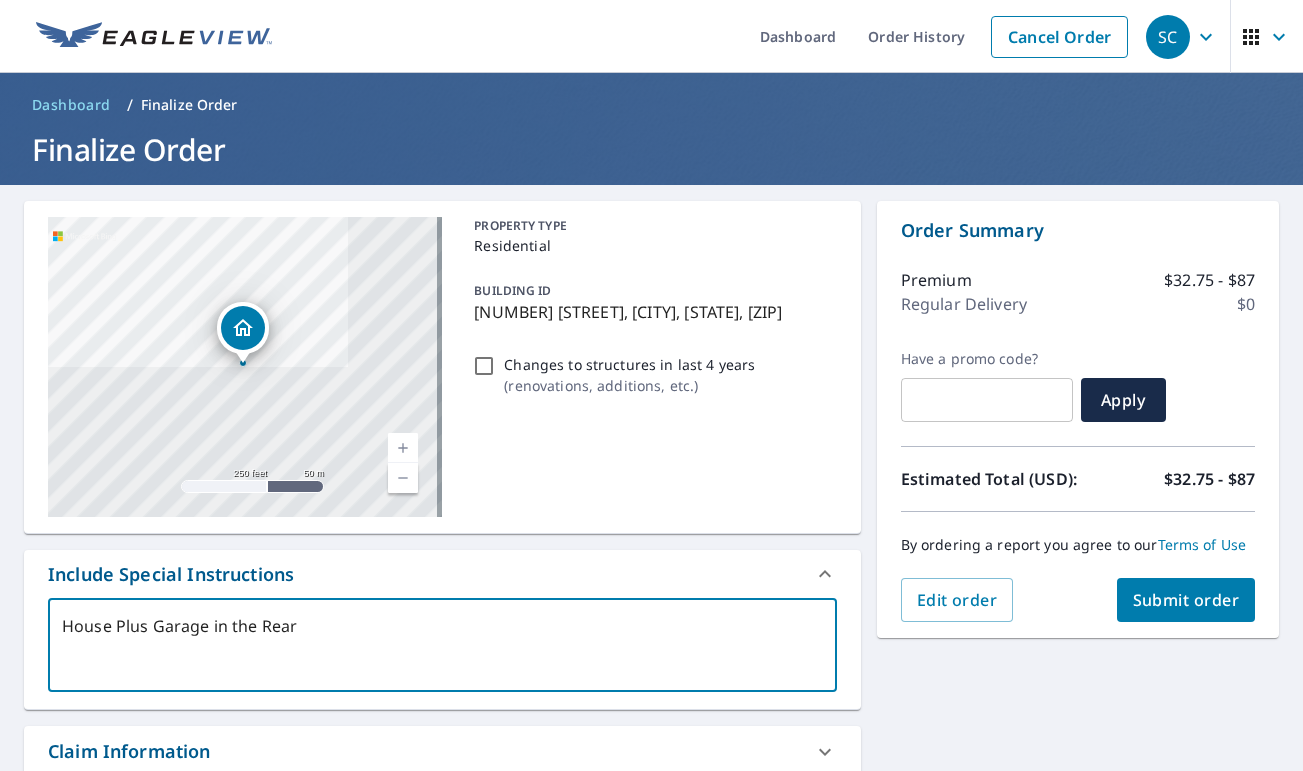 type on "House Plus Garage in the Rear" 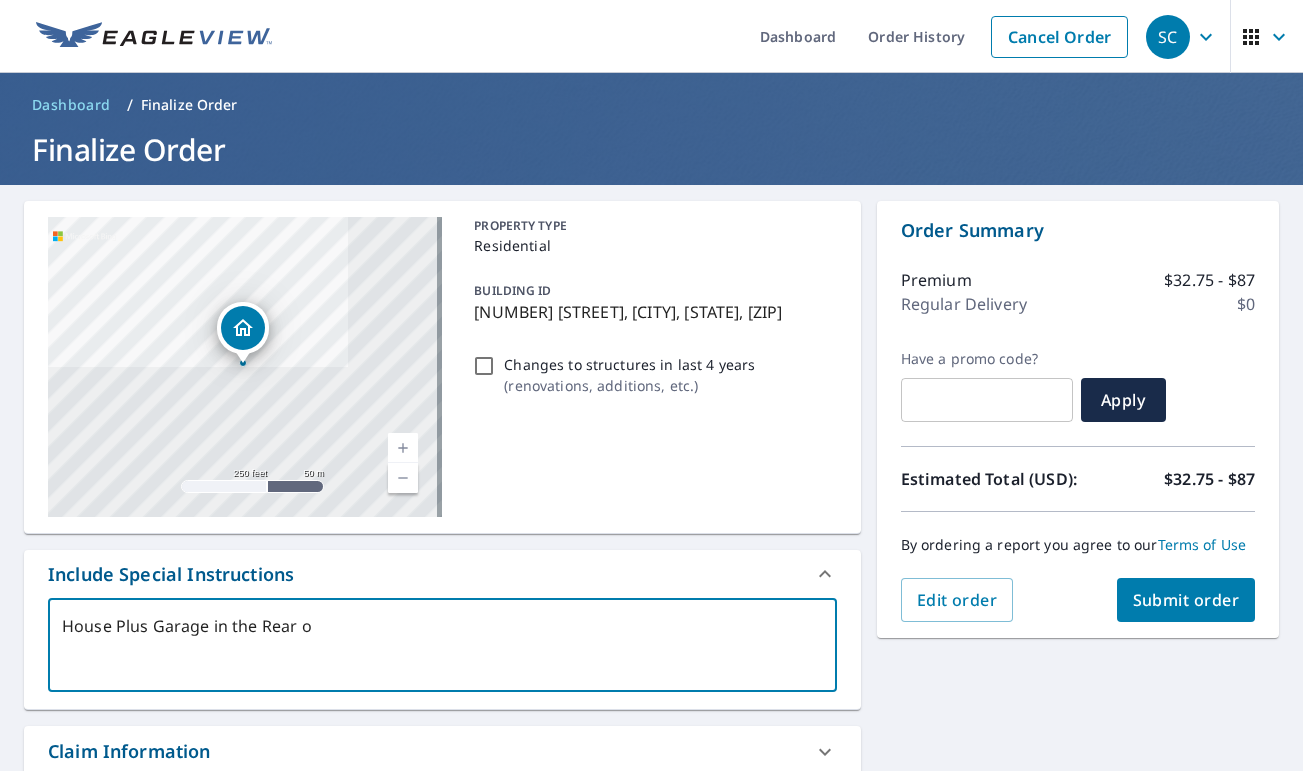 type on "House Plus Garage in the Rear of" 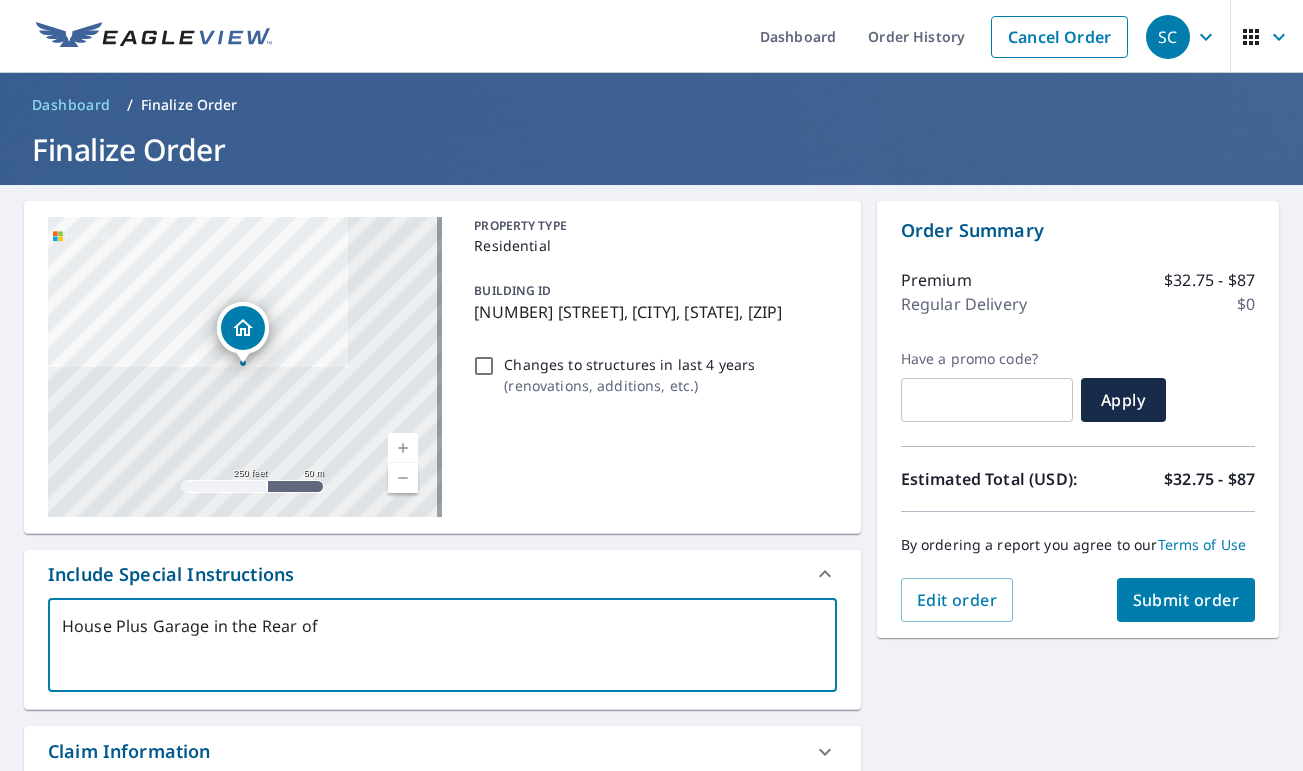 type on "House Plus Garage in the Rear of" 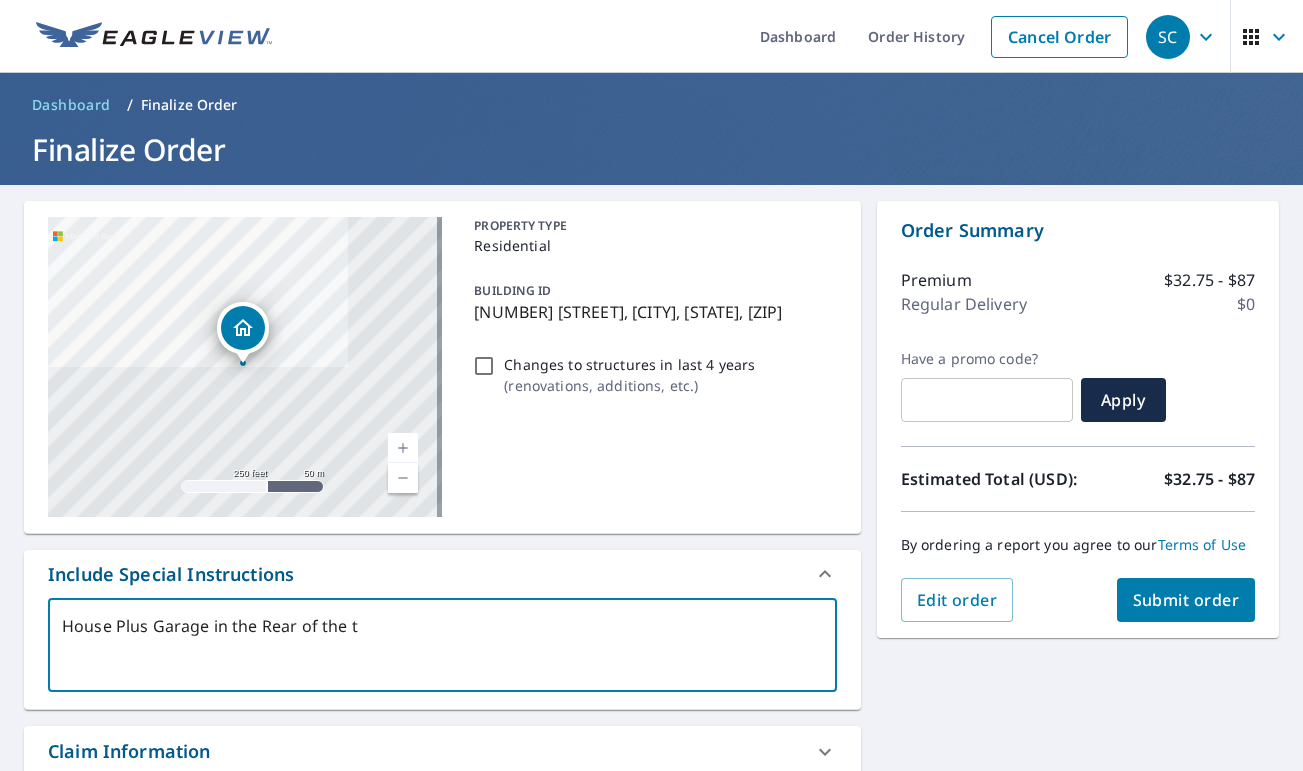 type on "House Plus Garage in the Rear of th" 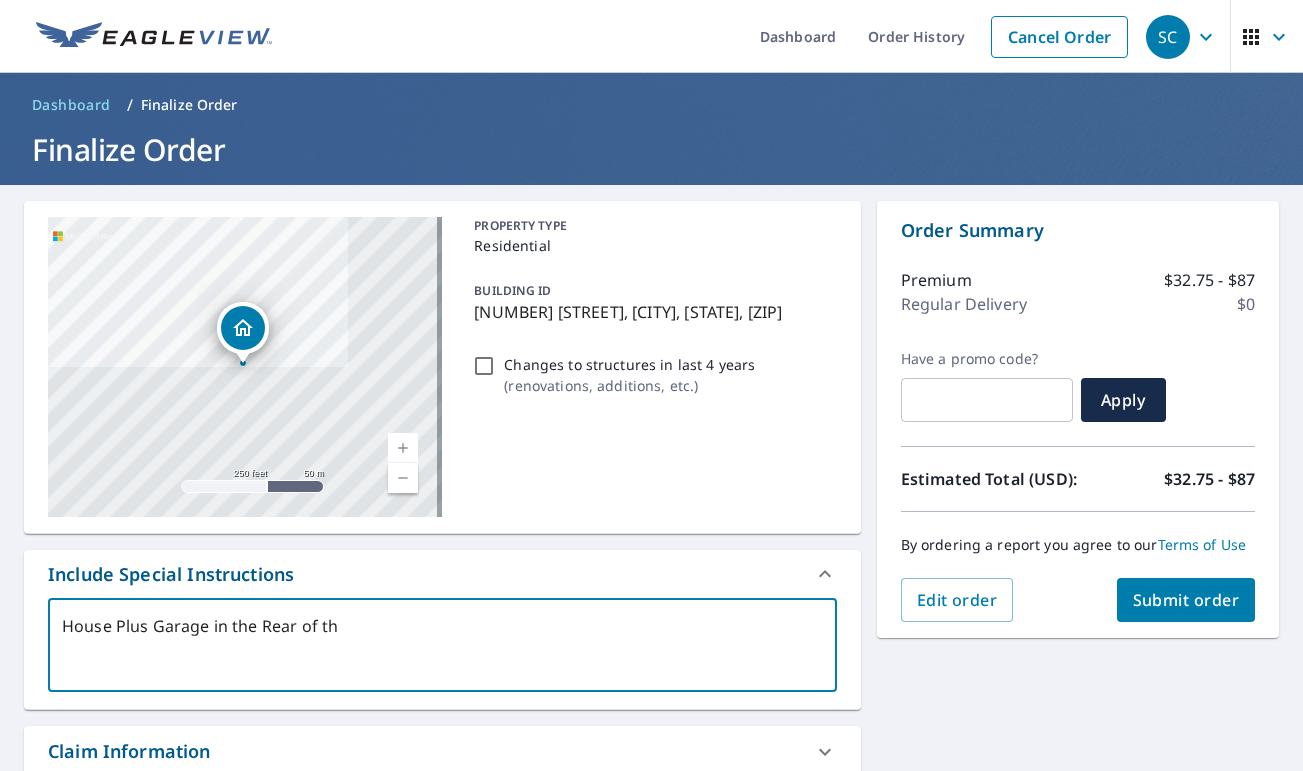 type on "House Plus Garage in the Rear of the" 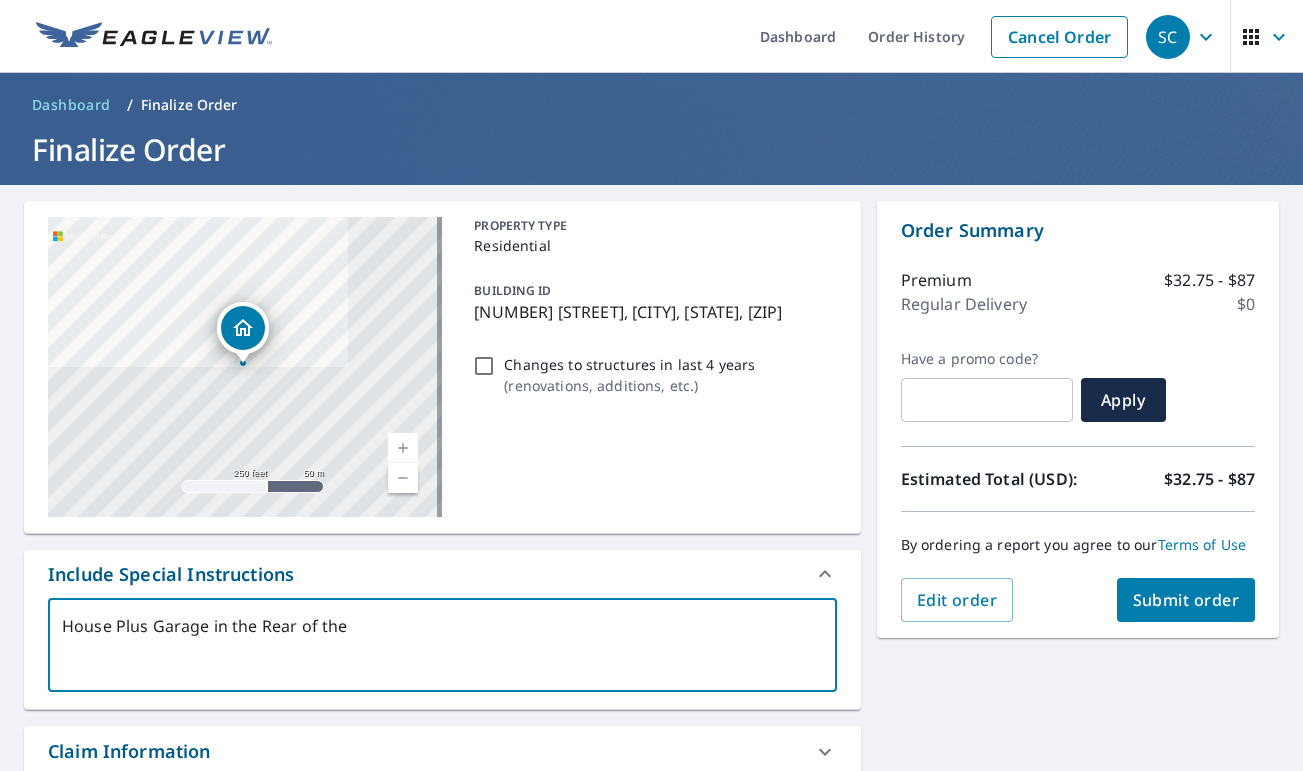 type on "House Plus Garage in the Rear of the" 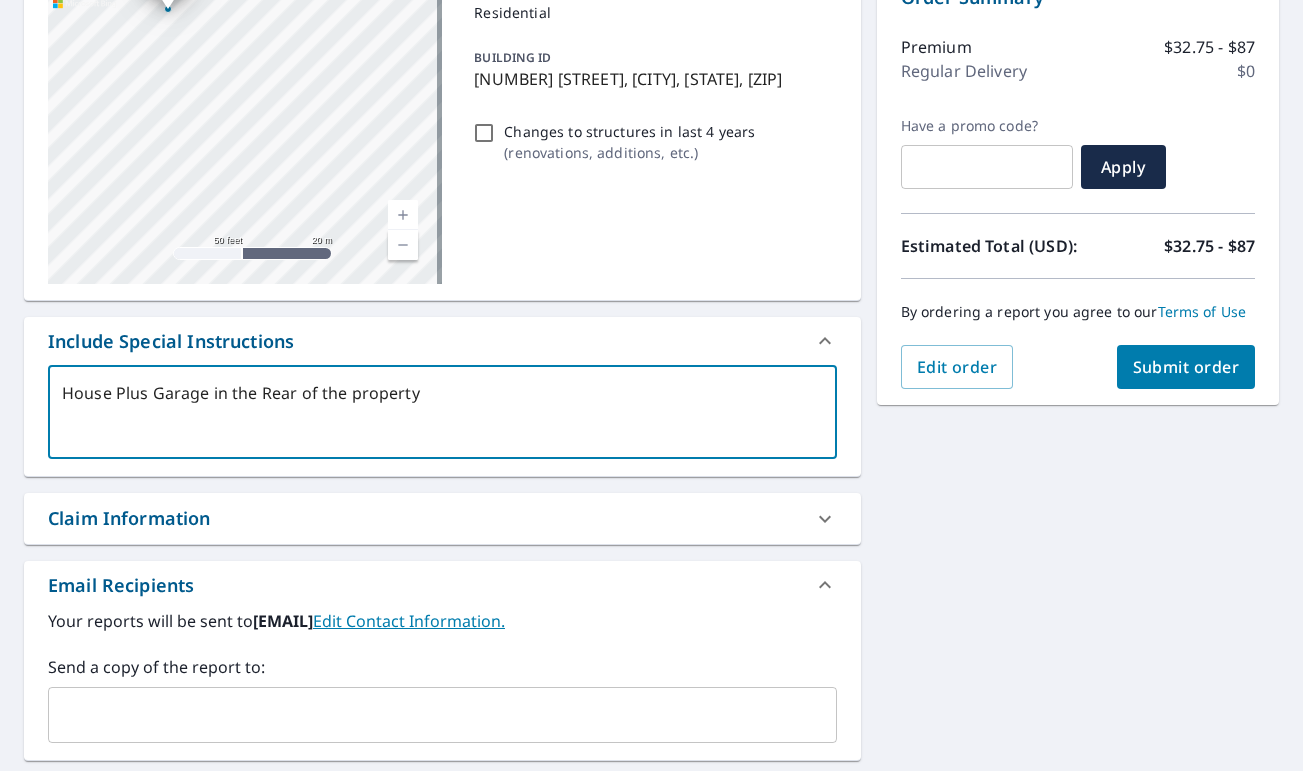 scroll, scrollTop: 361, scrollLeft: 0, axis: vertical 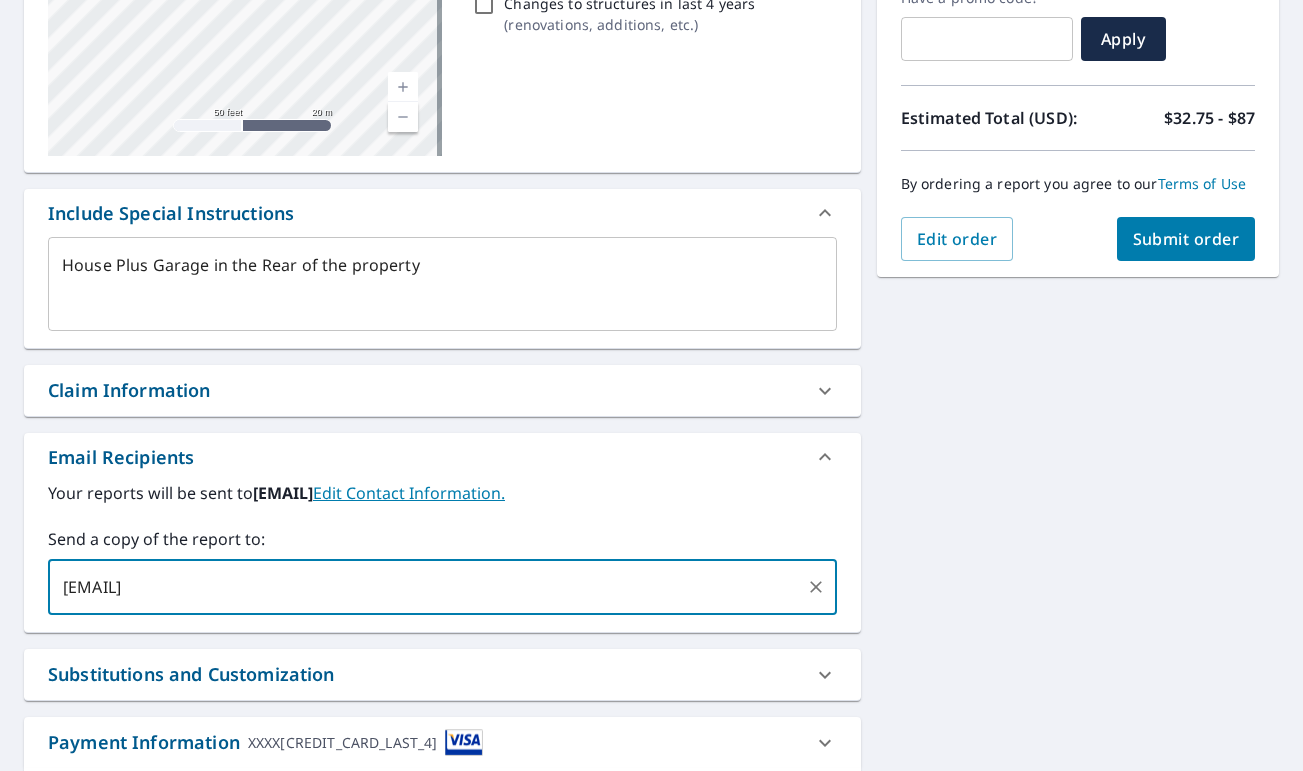 click on "[NUMBER] [STREET] [CITY] [STATE] [ZIP] Aerial Road A standard road map Aerial A detailed look from above Labels Labels 50 feet 20 m © 2025 TomTom, © Vexcel Imaging, © 2025 Microsoft Corporation,  © OpenStreetMap Terms PROPERTY TYPE Residential BUILDING ID [NUMBER] [STREET], [CITY], [STATE], [ZIP] Changes to structures in last 4 years ( renovations, additions, etc. ) Include Special Instructions House Plus Garage in the Rear of the property  x ​ Claim Information Claim number ​ Claim information ​ PO number ​ Date of loss ​ Cat ID ​ Email Recipients Your reports will be sent to  [EMAIL].  Edit Contact Information. Send a copy of the report to: [EMAIL] ​ Substitutions and Customization Roof measurement report substitutions If a Premium Report is unavailable send me an Extended Coverage 3D Report: Yes No Ask If an Extended Coverage 3D Report is unavailable send me an Extended Coverage 2D Report: Yes No Ask Yes No Ask Additional Report Formats DXF RXF XML XXXX[CREDIT_CARD_LAST_4]" at bounding box center (651, 332) 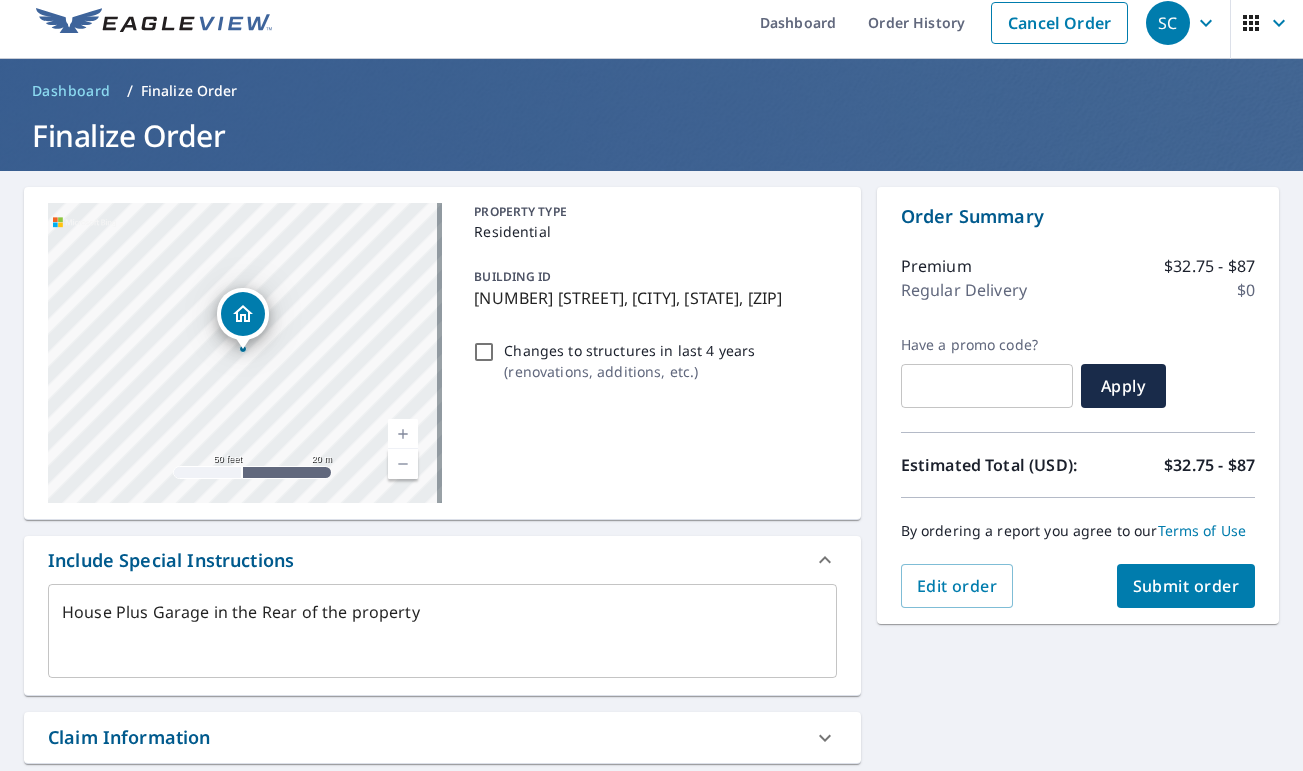 scroll, scrollTop: 482, scrollLeft: 0, axis: vertical 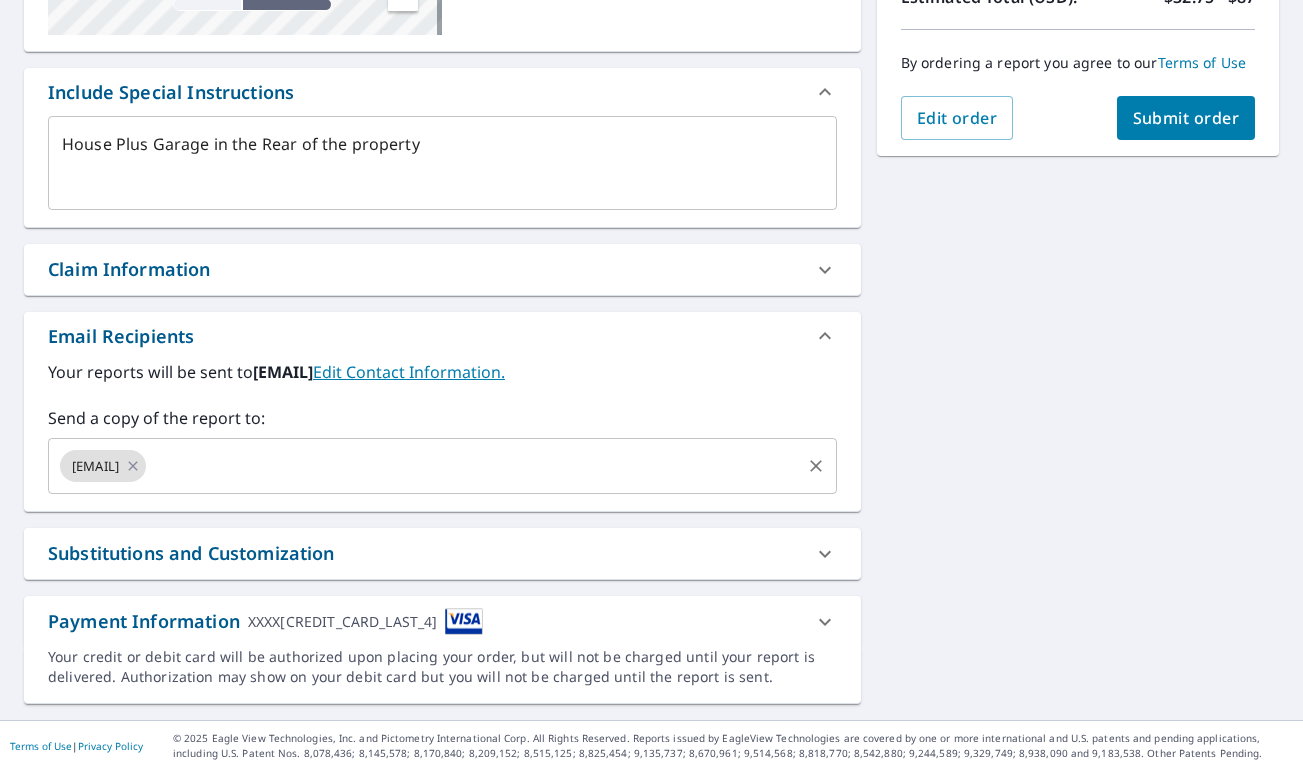 click at bounding box center (473, 466) 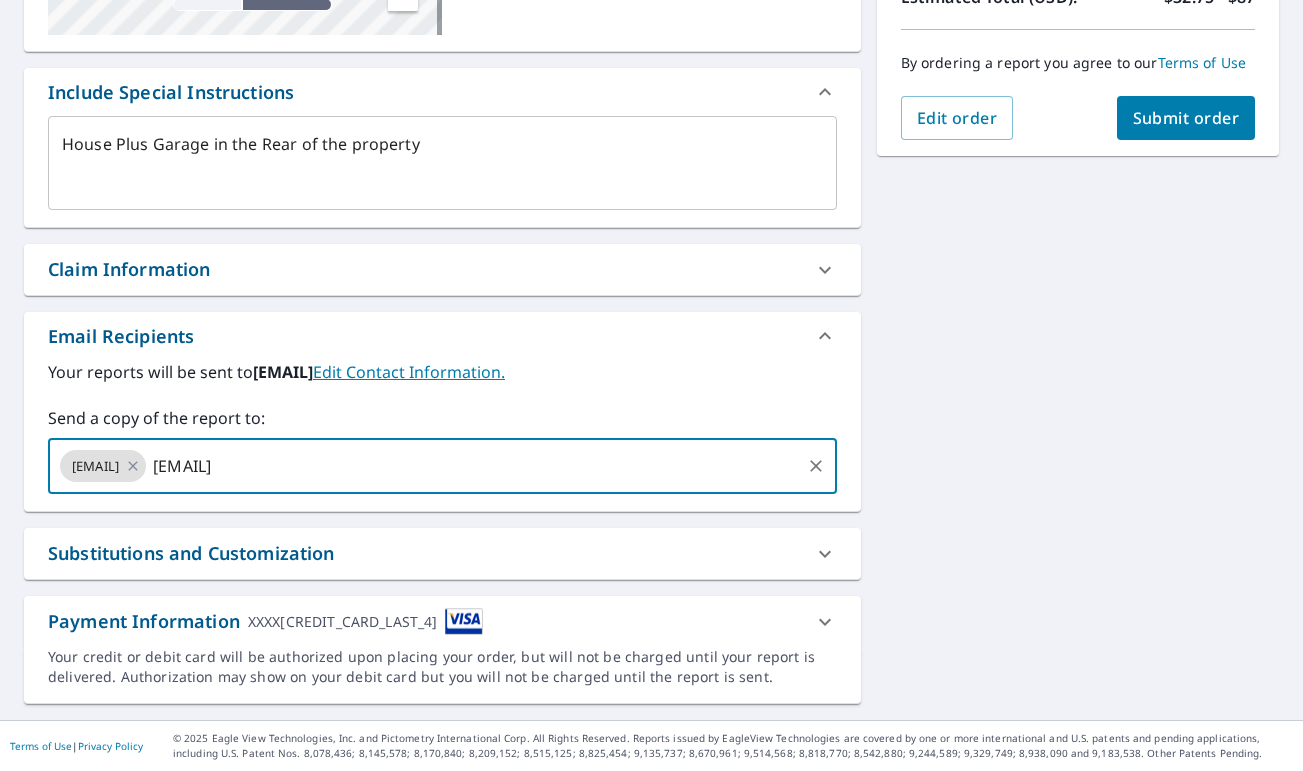 click on "[EMAIL]" at bounding box center [473, 466] 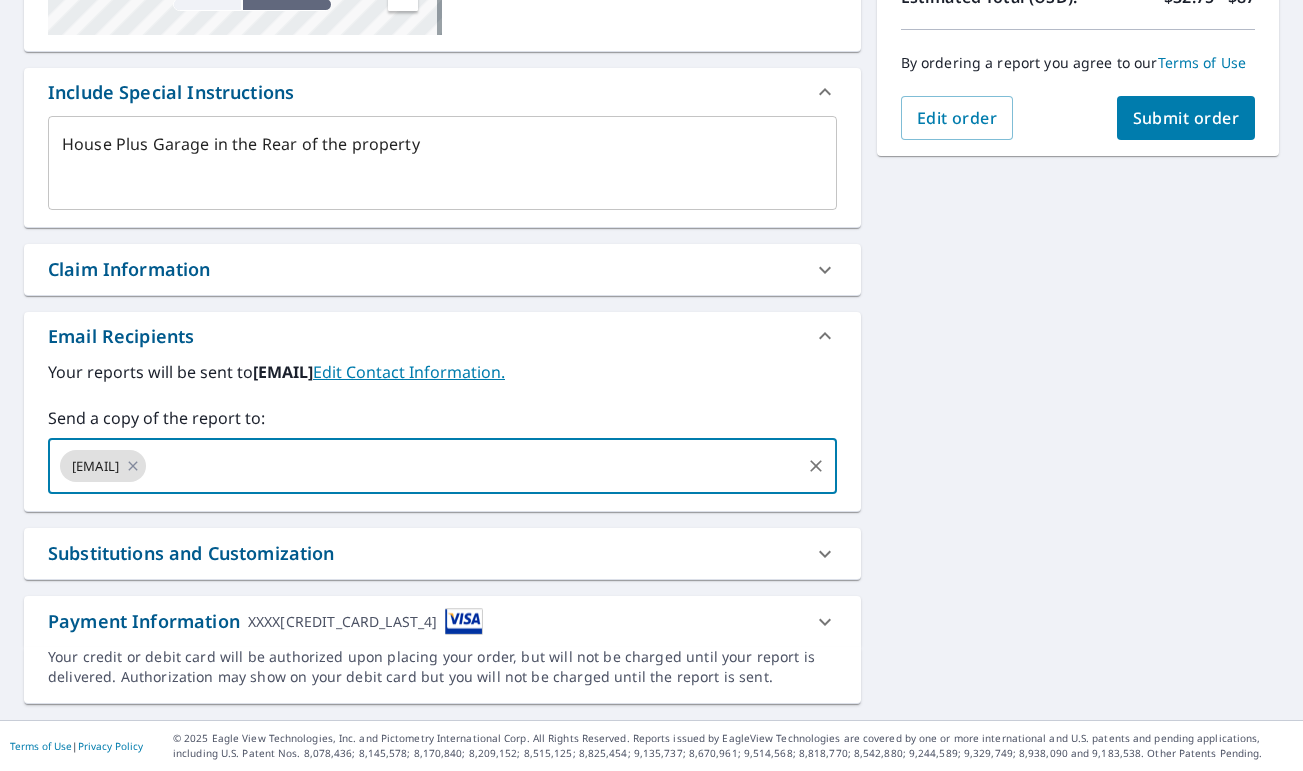 click on "Submit order" at bounding box center (1186, 118) 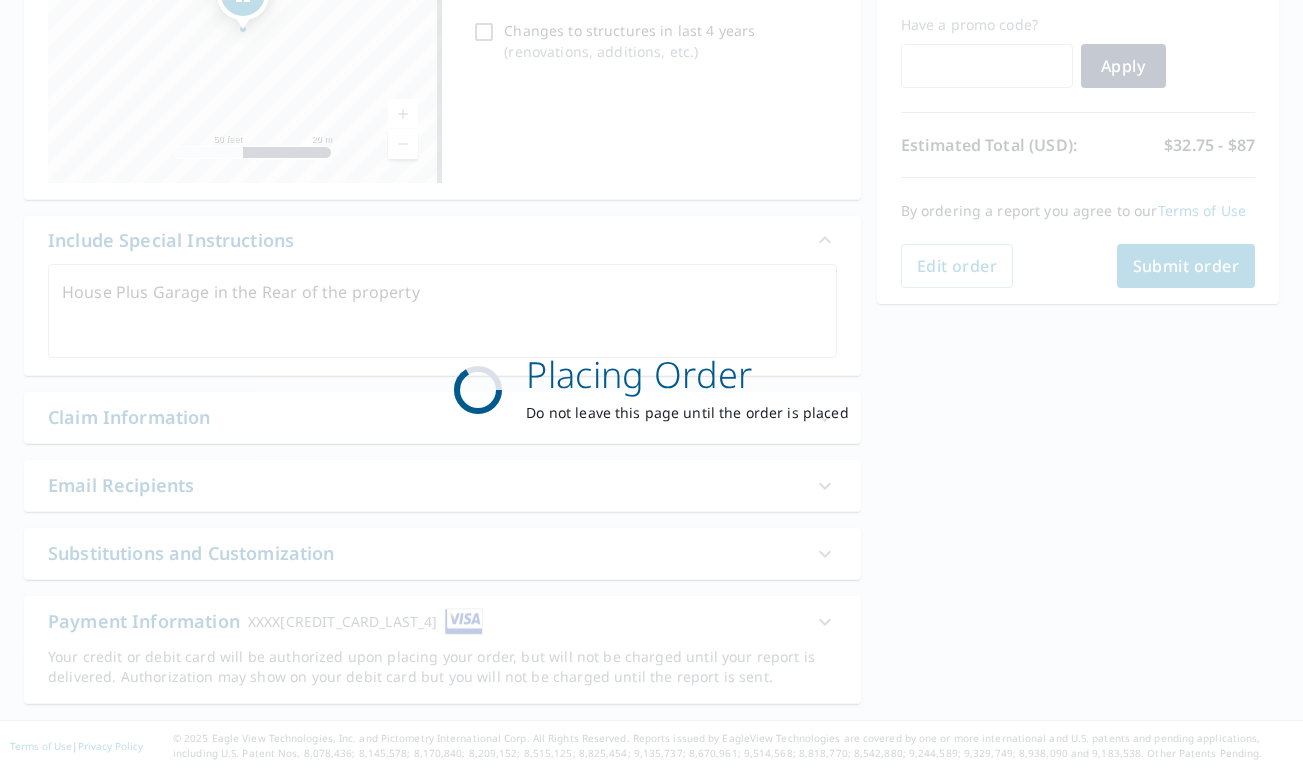 scroll, scrollTop: 334, scrollLeft: 0, axis: vertical 